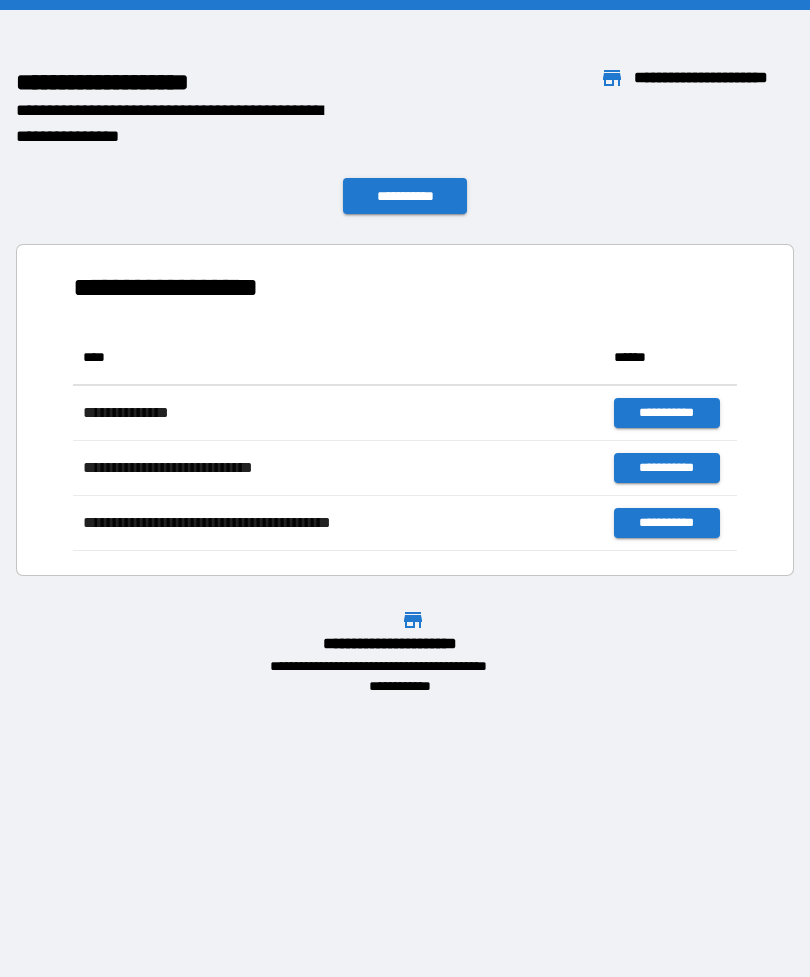 scroll, scrollTop: 0, scrollLeft: 0, axis: both 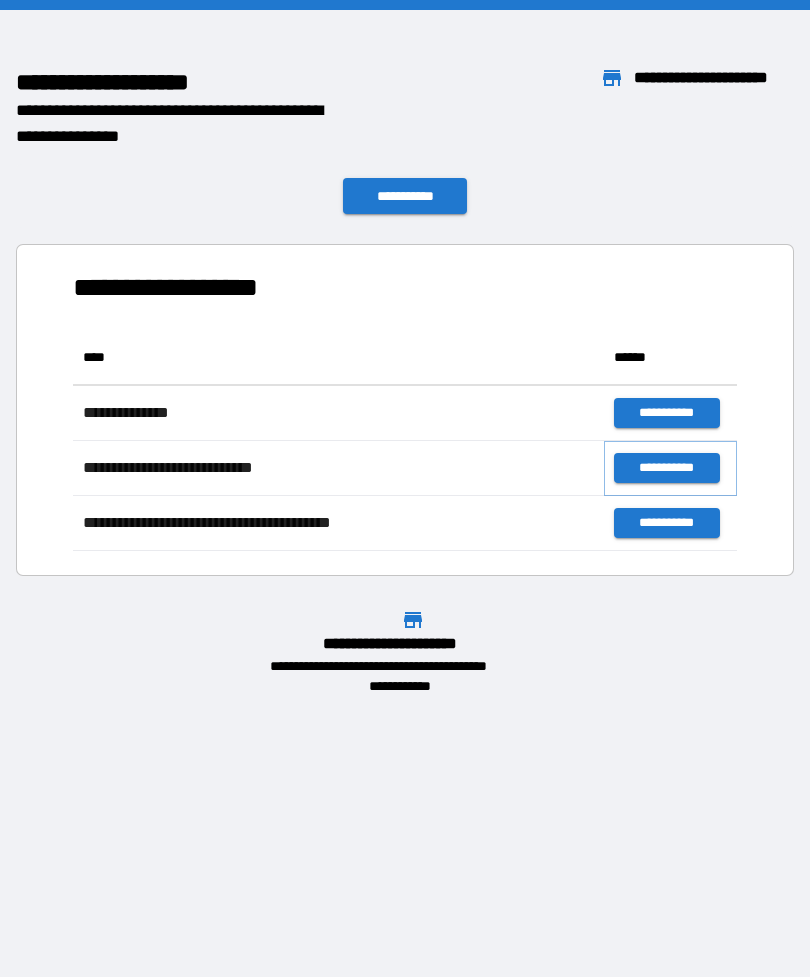 click on "**********" at bounding box center (666, 468) 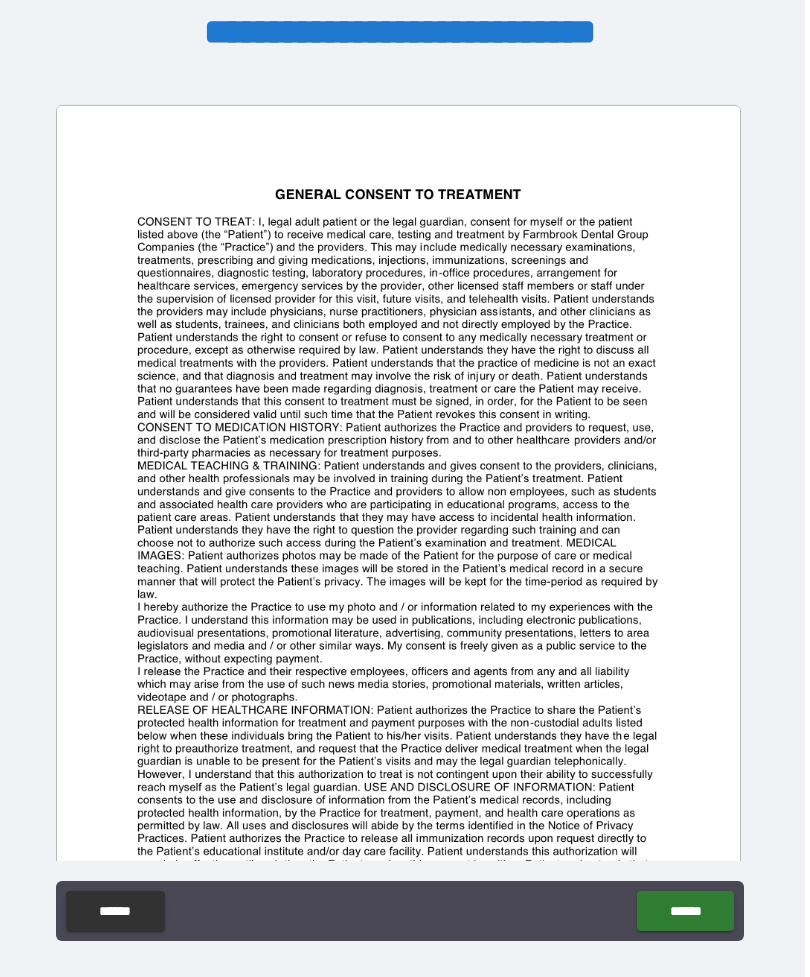 scroll, scrollTop: 59, scrollLeft: 0, axis: vertical 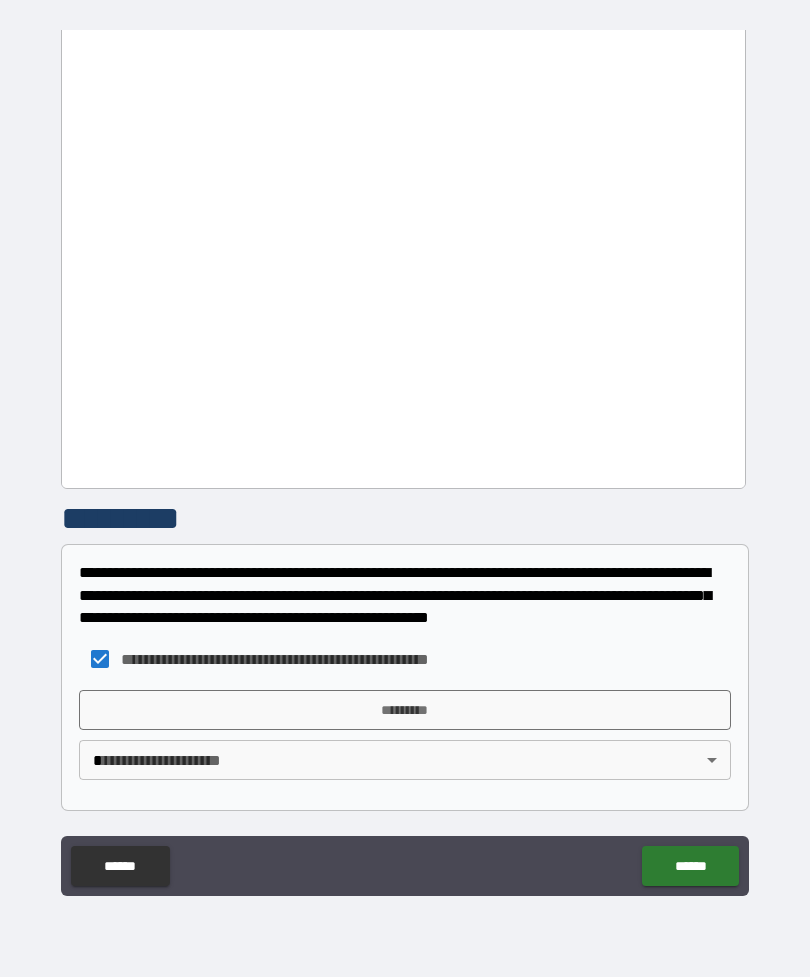 click on "*********" at bounding box center (405, 710) 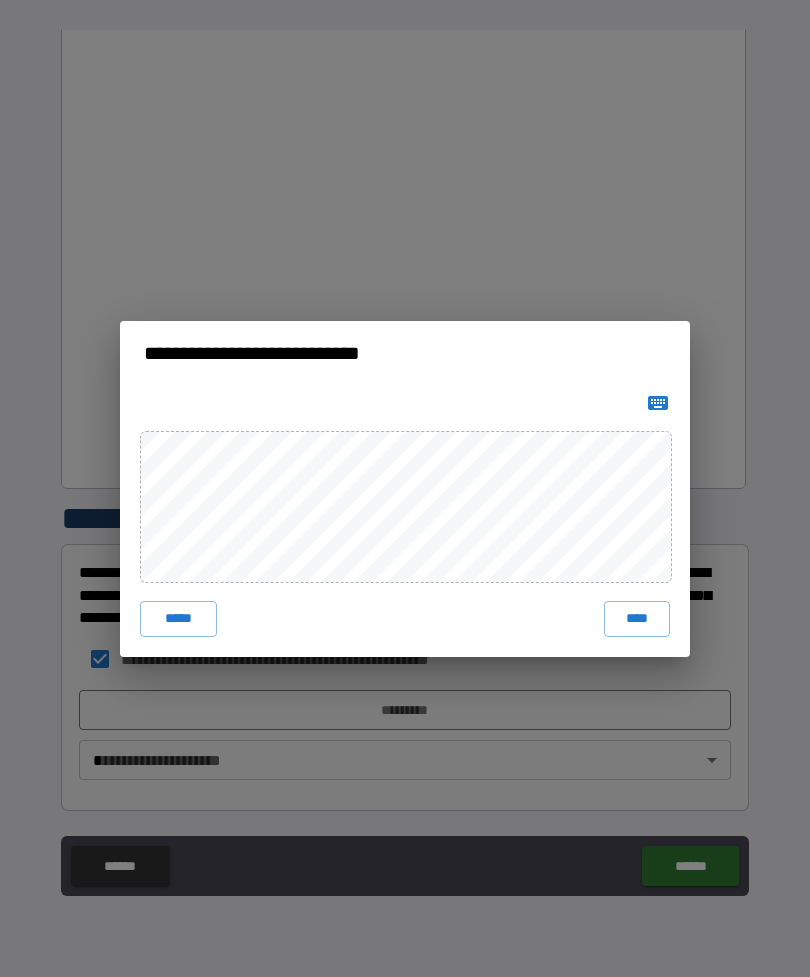 click on "****" at bounding box center [637, 619] 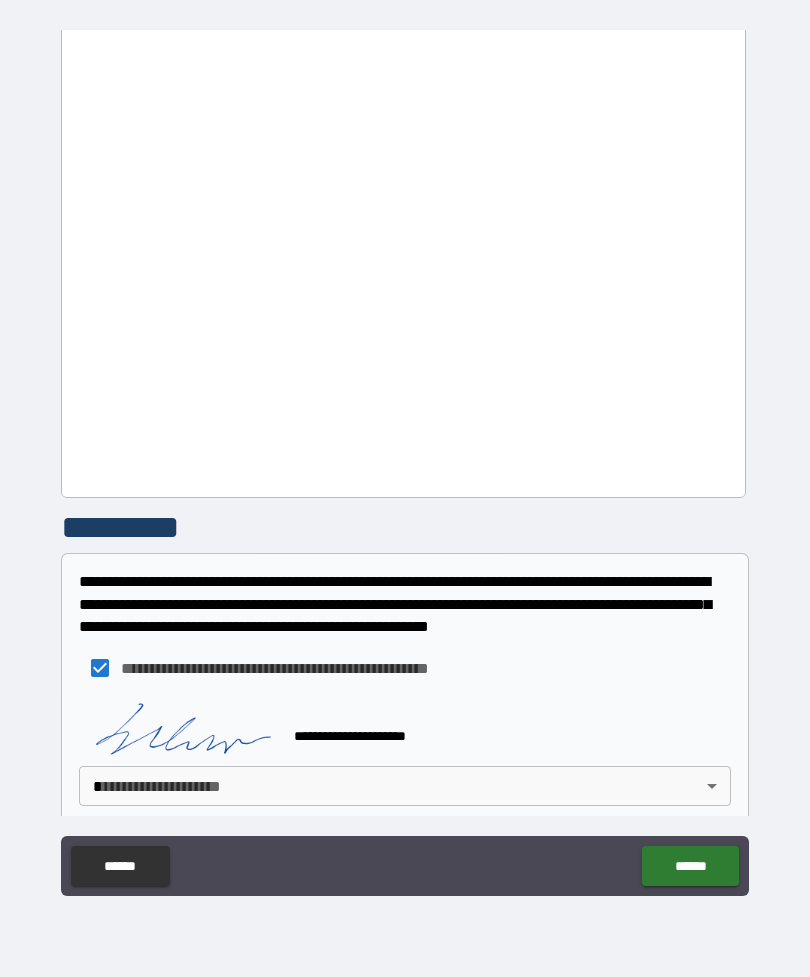 click on "**********" at bounding box center (405, 460) 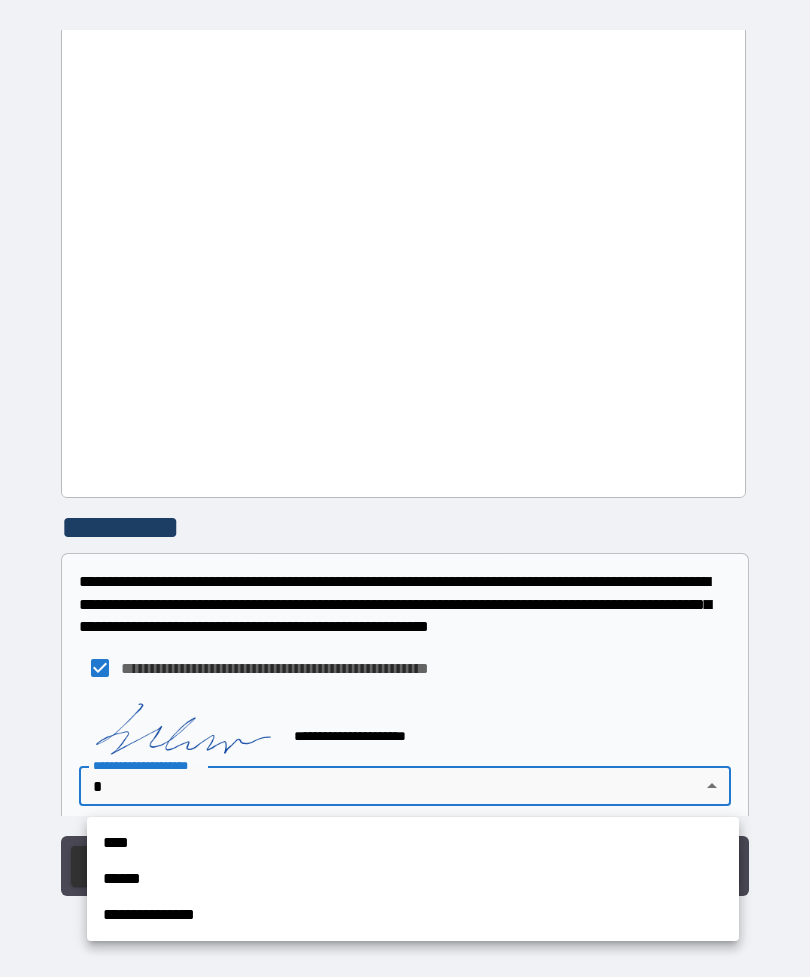 click on "****" at bounding box center [413, 843] 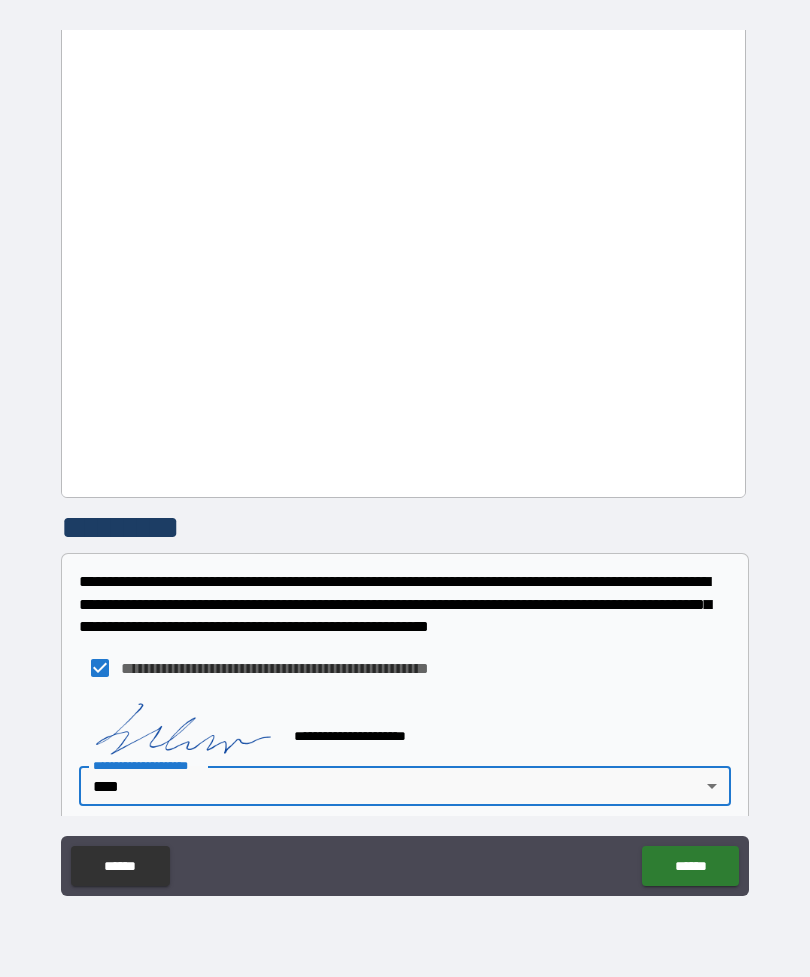 click on "******" at bounding box center [690, 866] 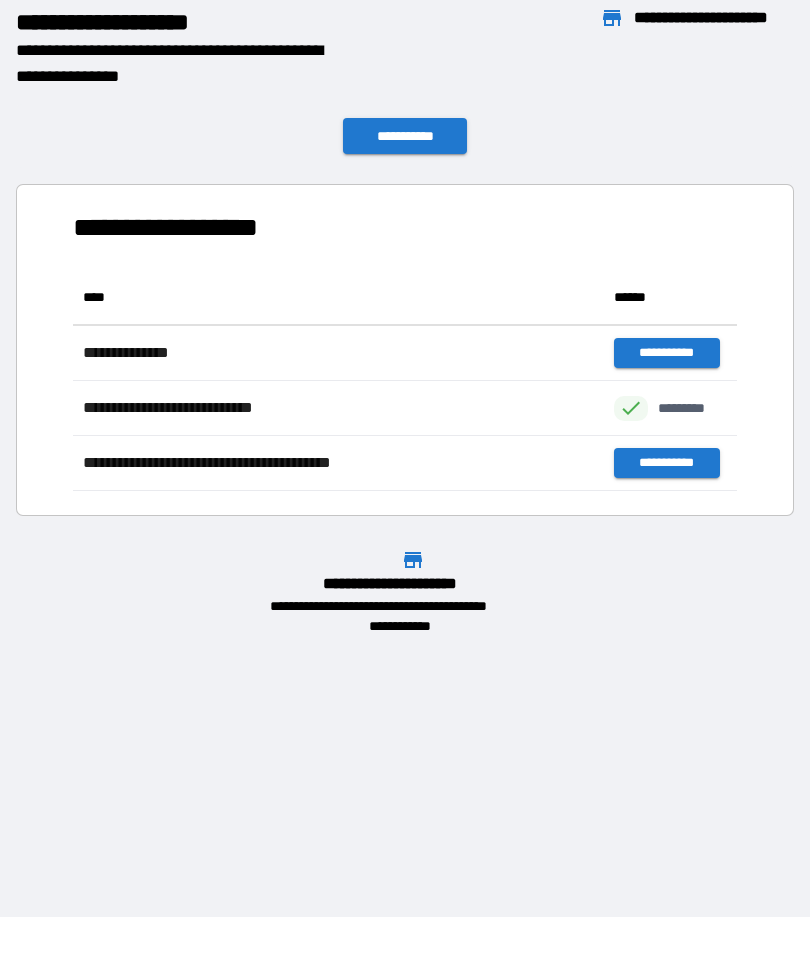 scroll, scrollTop: 1, scrollLeft: 1, axis: both 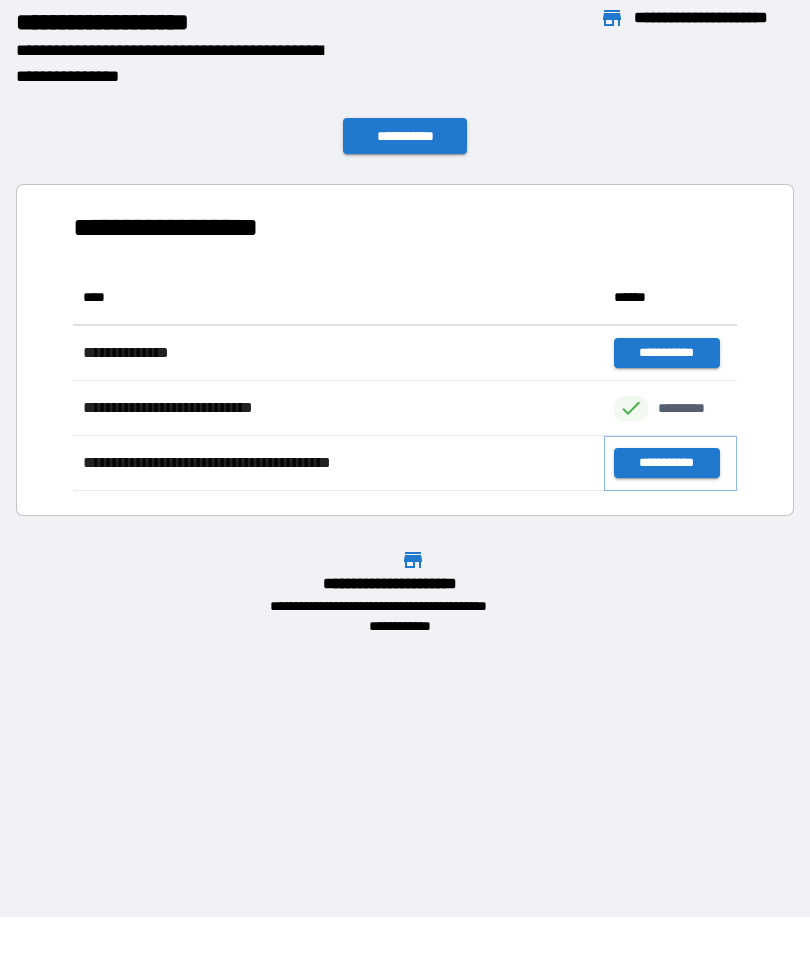 click on "**********" at bounding box center [666, 463] 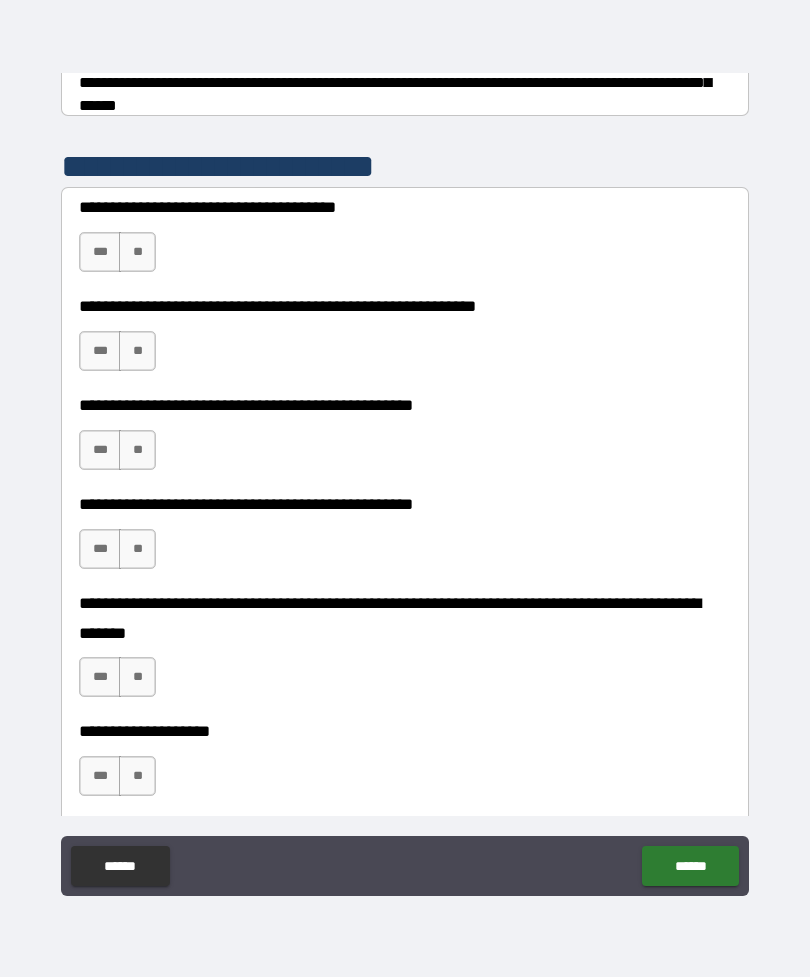 scroll, scrollTop: 376, scrollLeft: 0, axis: vertical 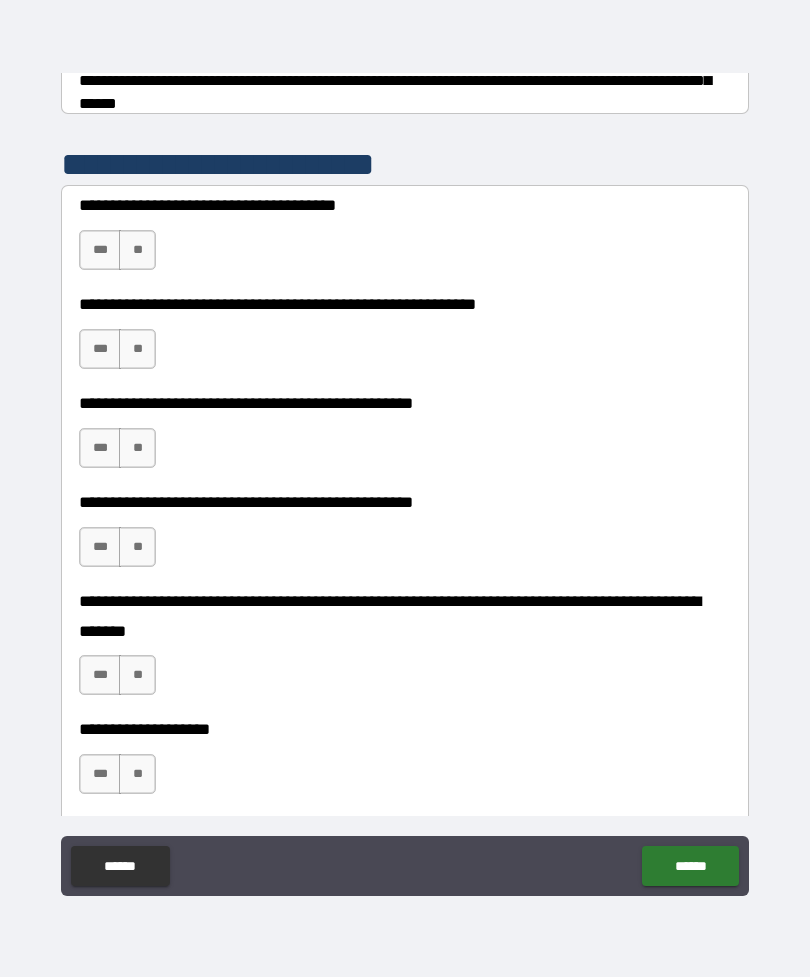 click on "**" at bounding box center (137, 250) 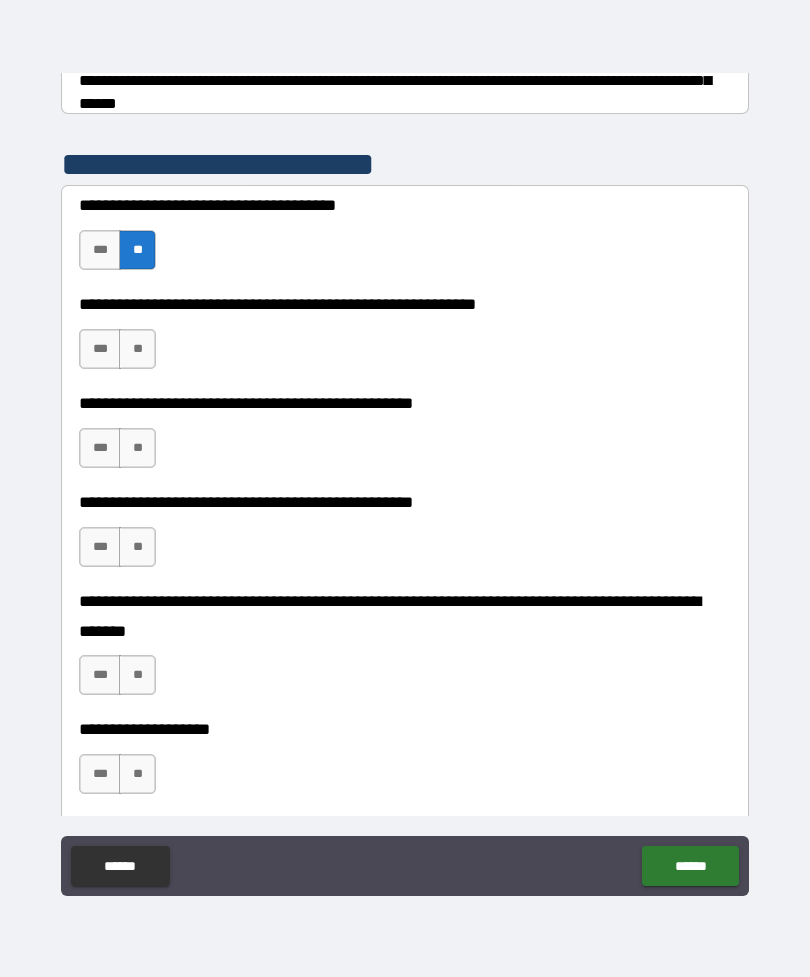 click on "**" at bounding box center [137, 349] 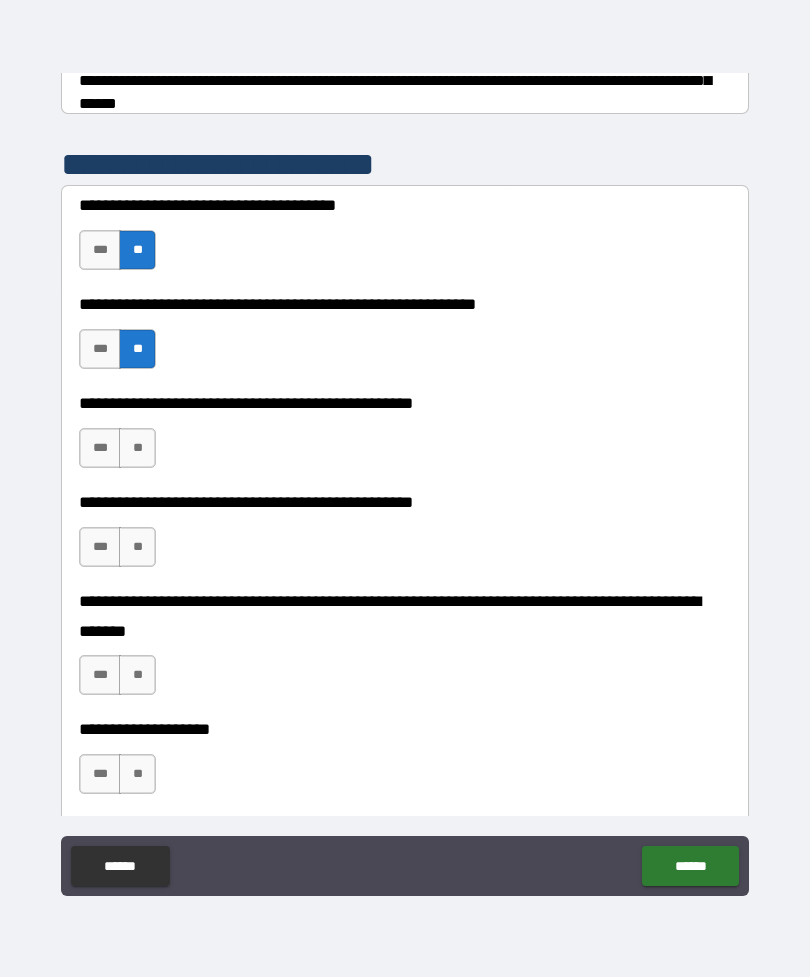 click on "**" at bounding box center [137, 448] 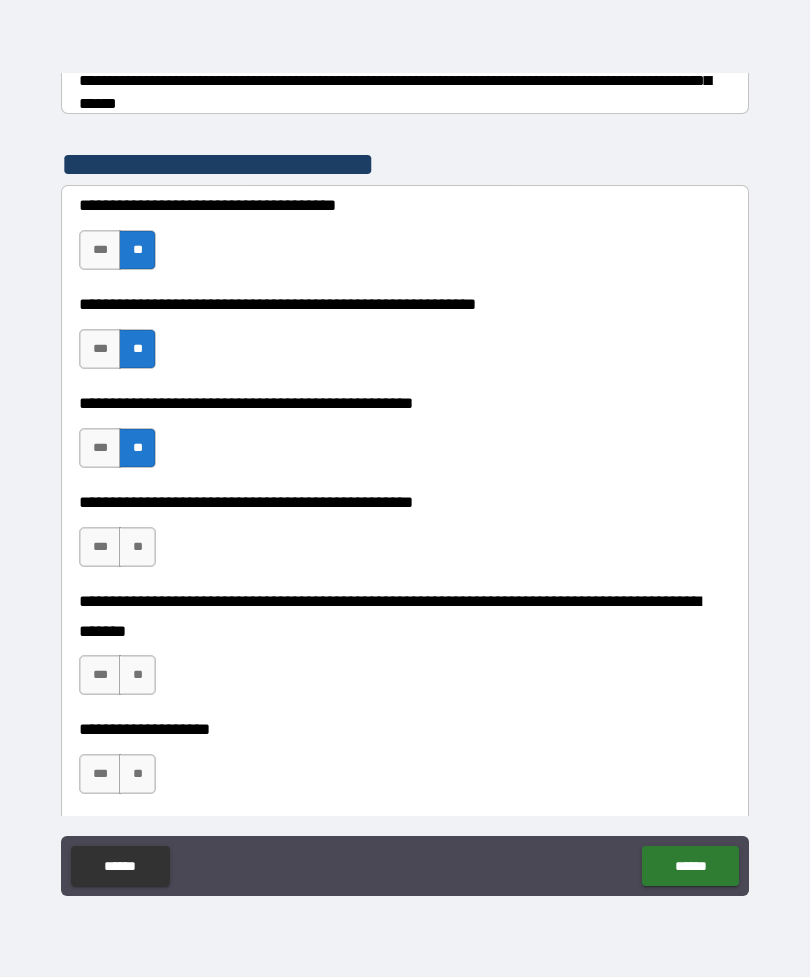 click on "***" at bounding box center [100, 547] 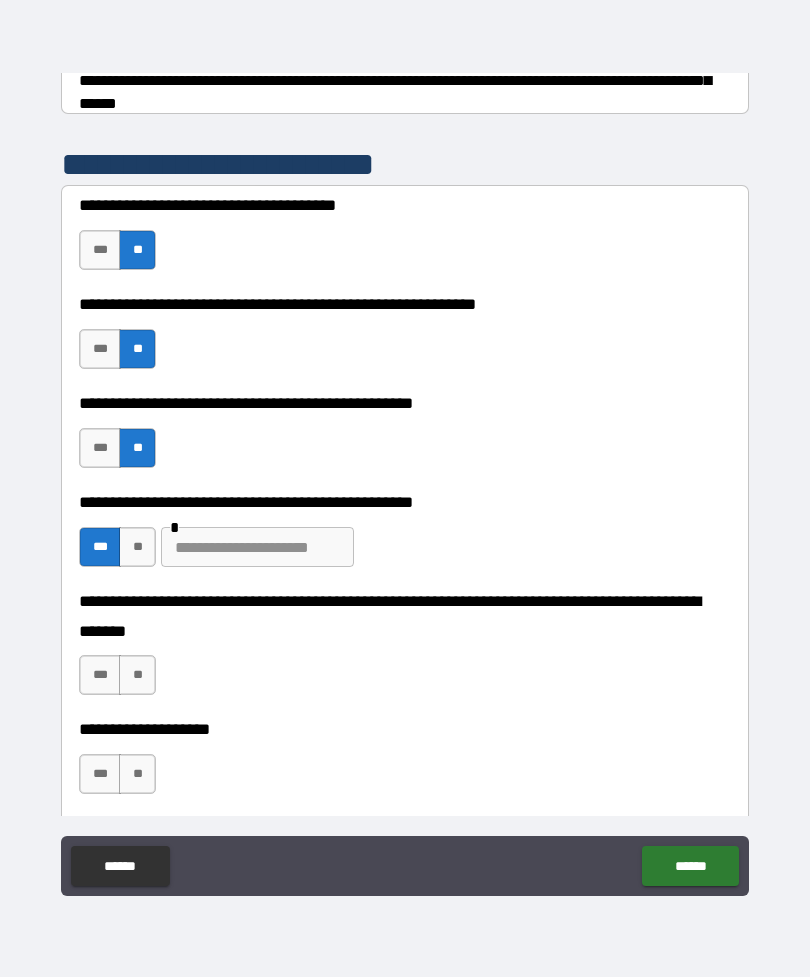 click on "**" at bounding box center (137, 675) 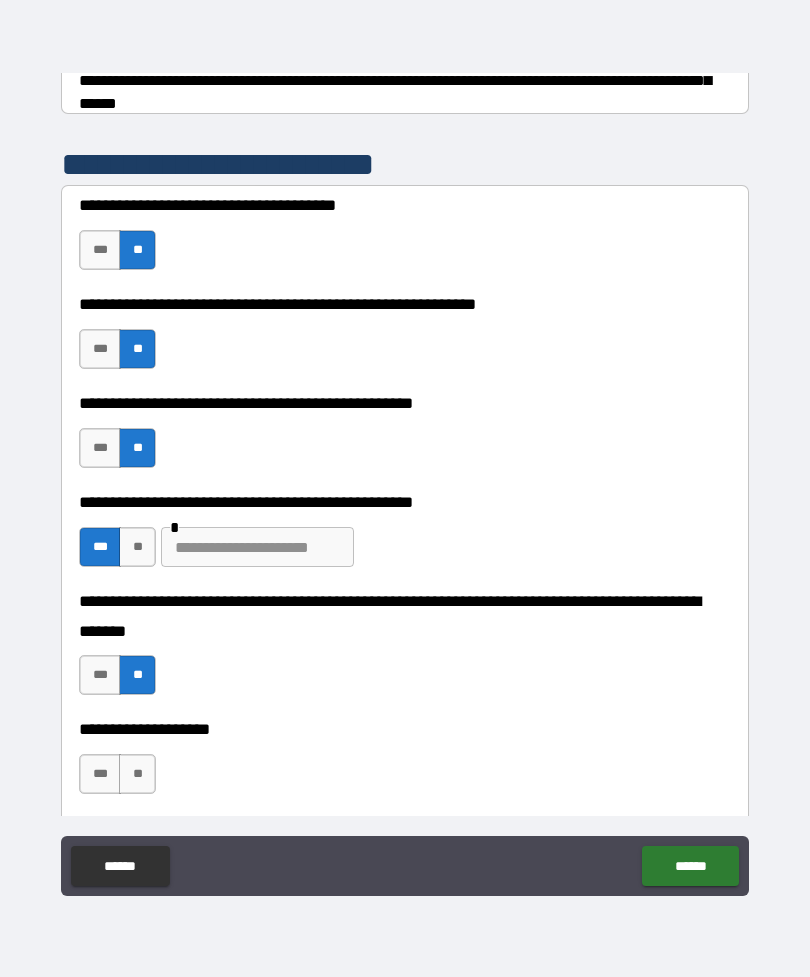 click on "**" at bounding box center (137, 774) 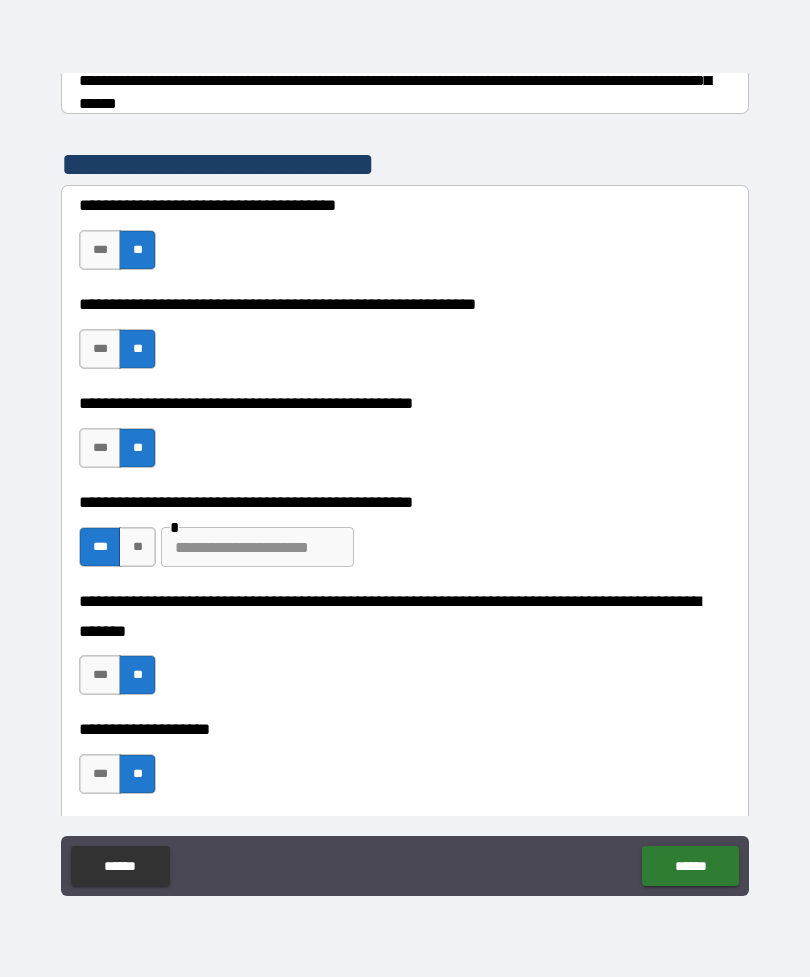 click on "******" at bounding box center (690, 866) 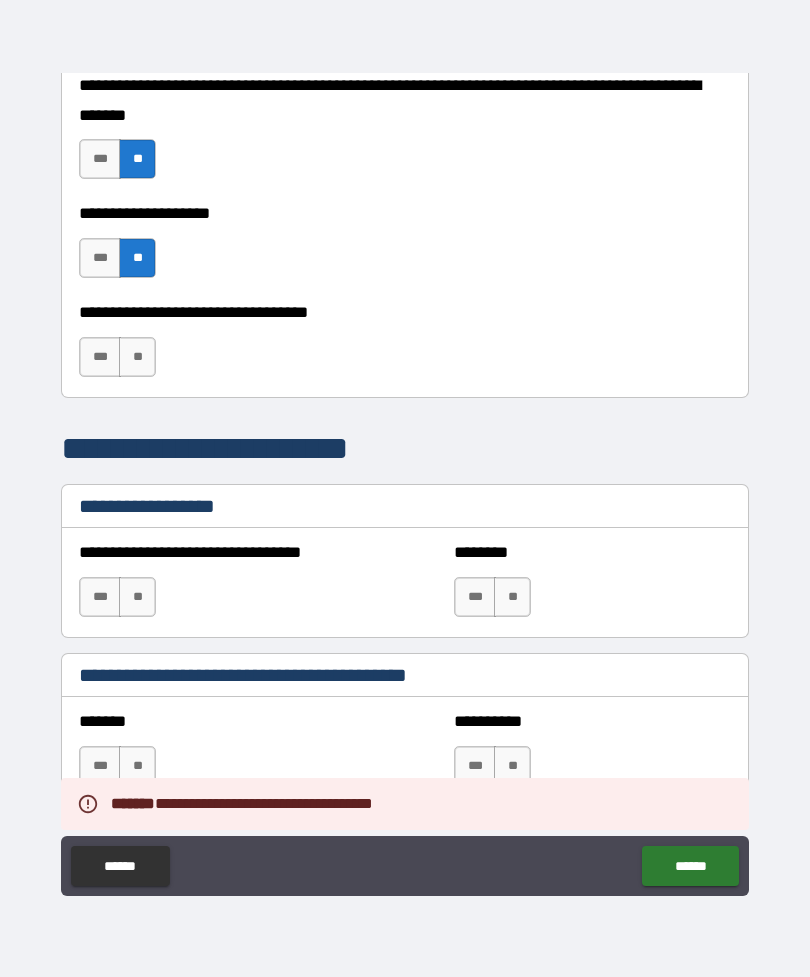 scroll, scrollTop: 913, scrollLeft: 0, axis: vertical 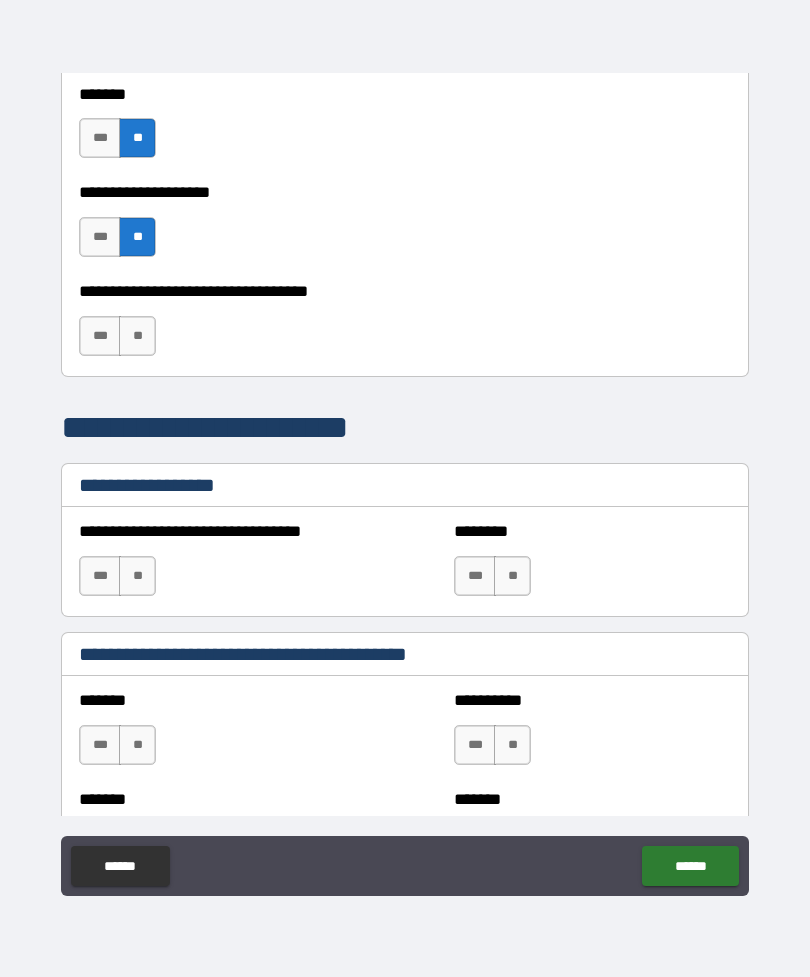 click on "**" at bounding box center (137, 576) 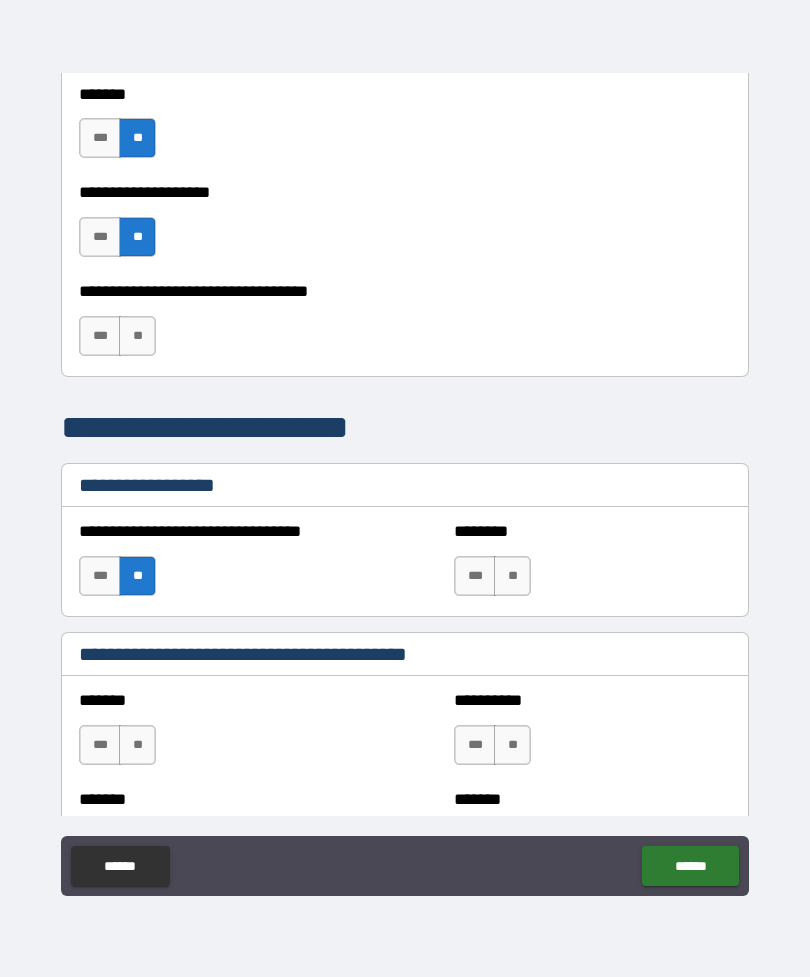 click on "**" at bounding box center (512, 576) 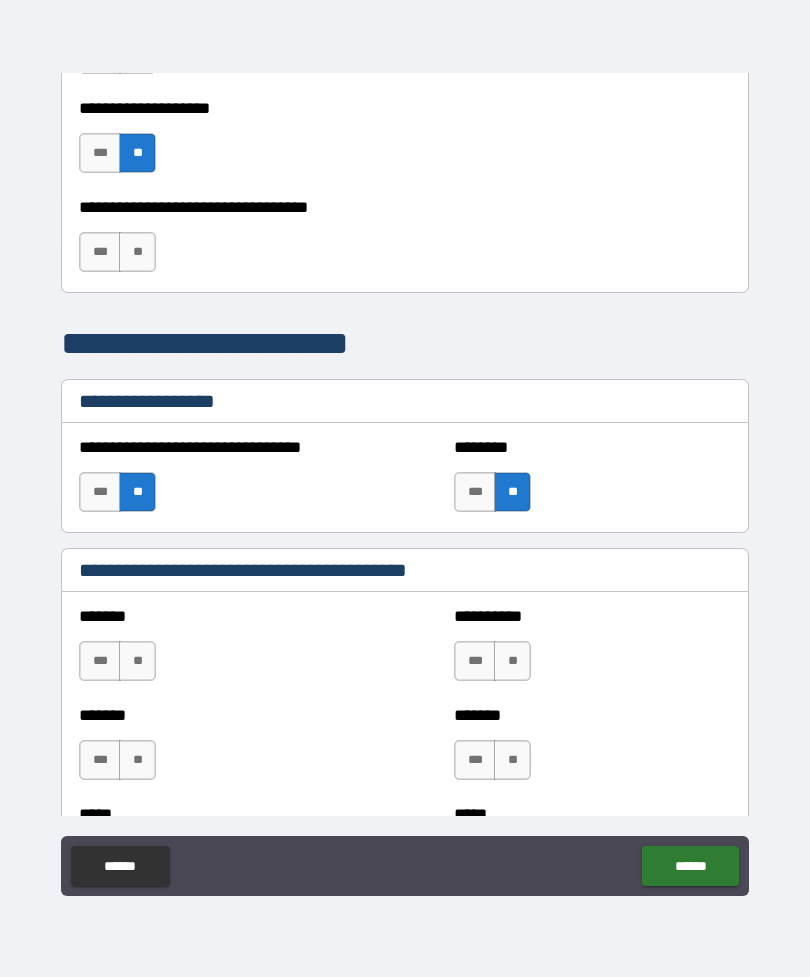 scroll, scrollTop: 1030, scrollLeft: 0, axis: vertical 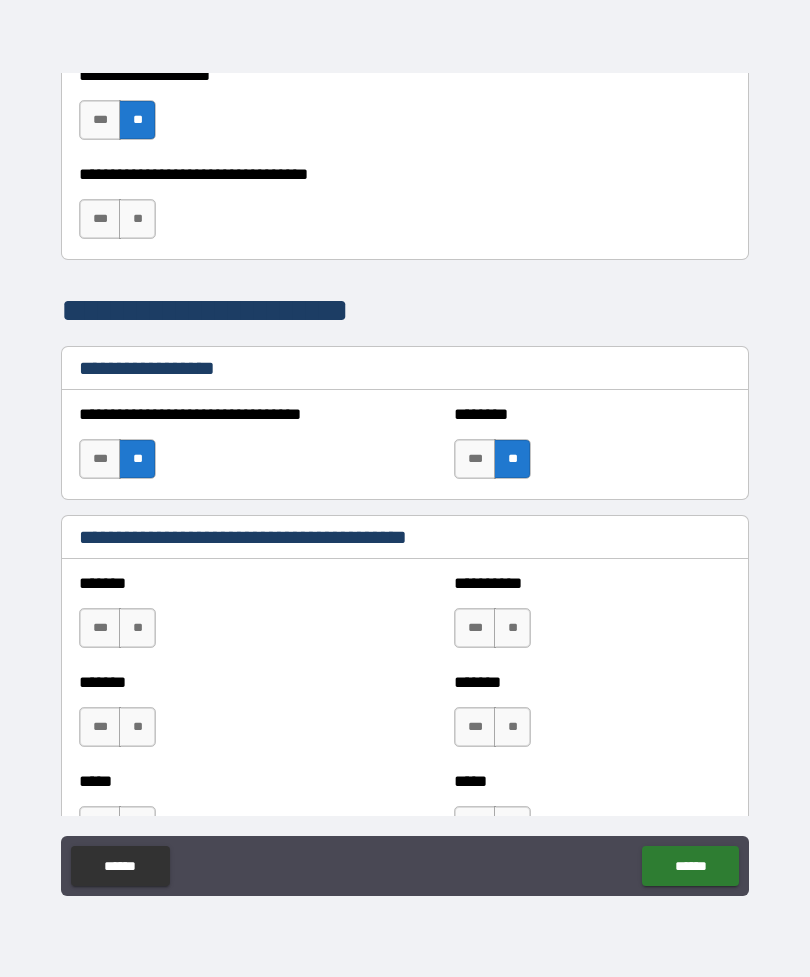 click on "**" at bounding box center [137, 628] 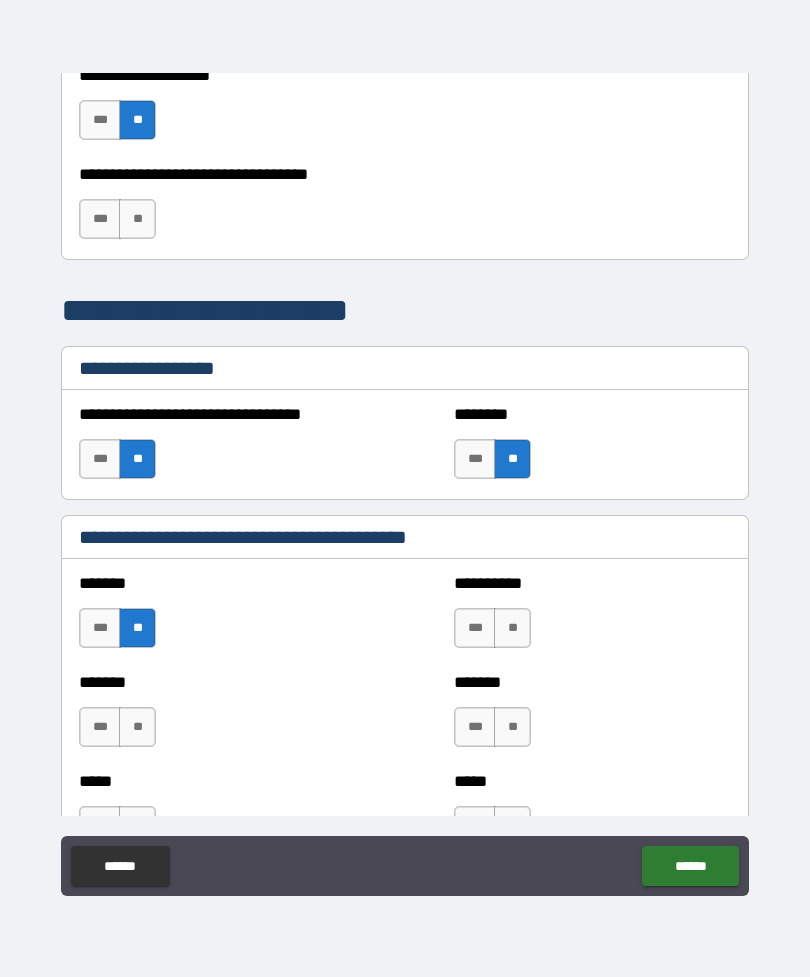 click on "**" at bounding box center [137, 727] 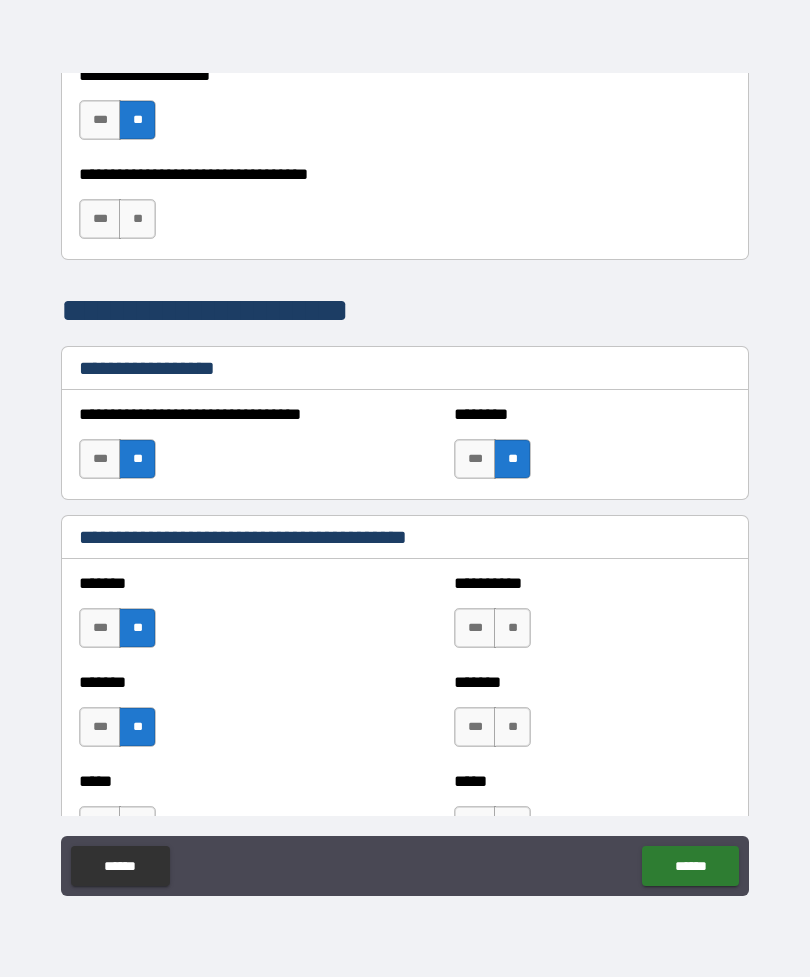 click on "**" at bounding box center (512, 628) 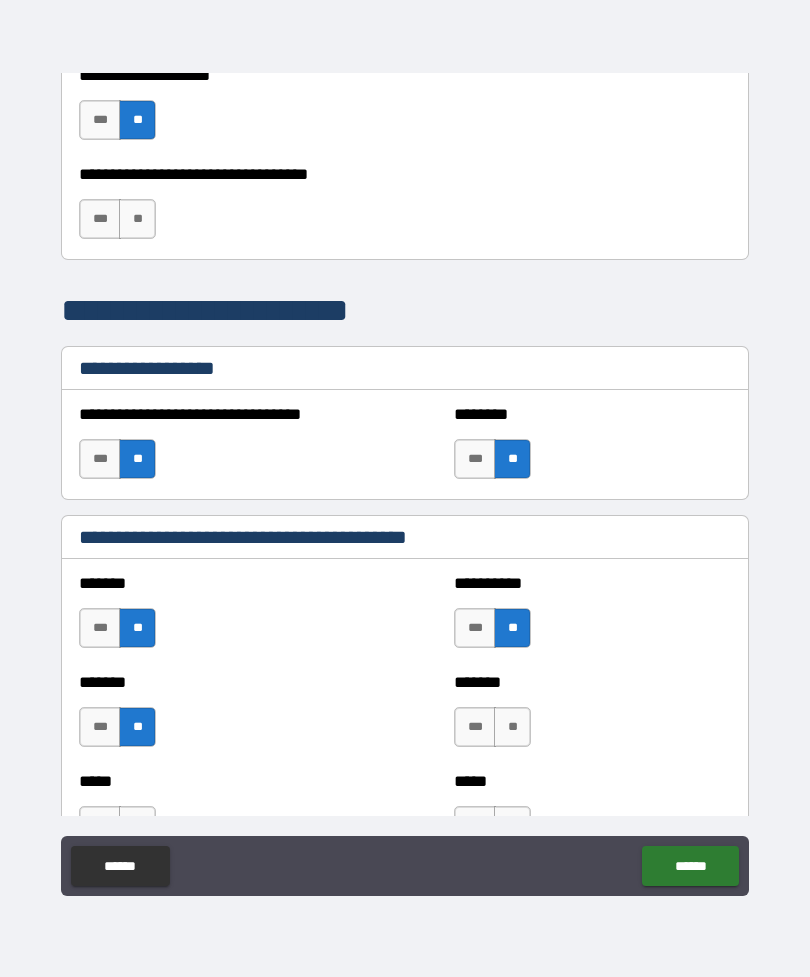 click on "**" at bounding box center [512, 727] 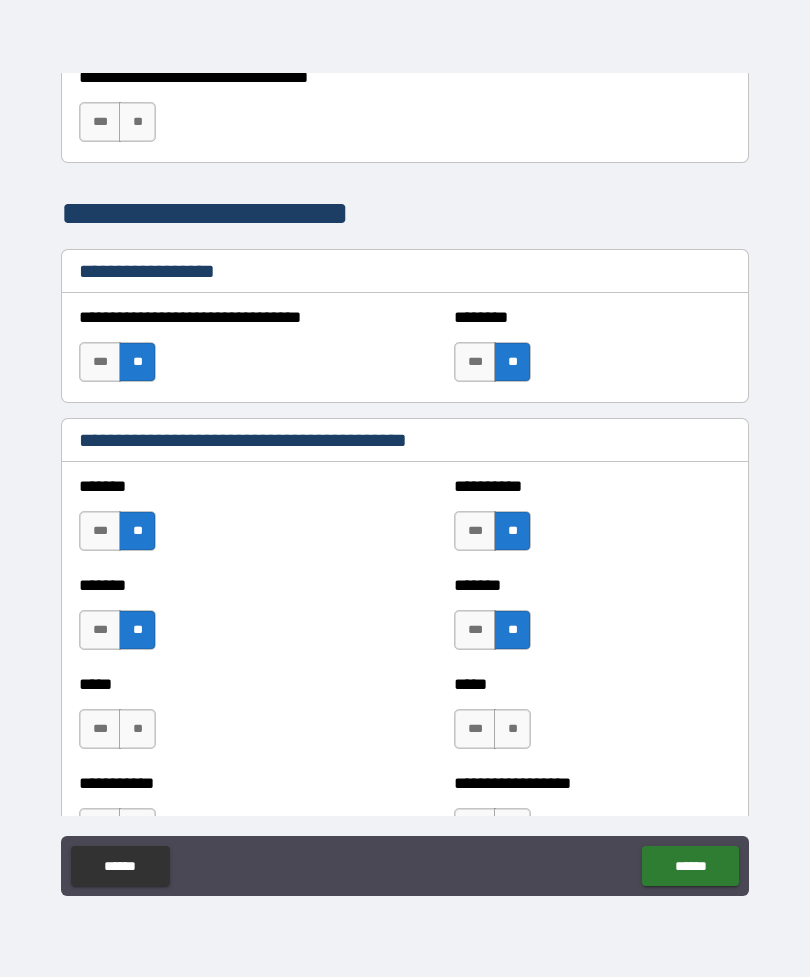scroll, scrollTop: 1131, scrollLeft: 0, axis: vertical 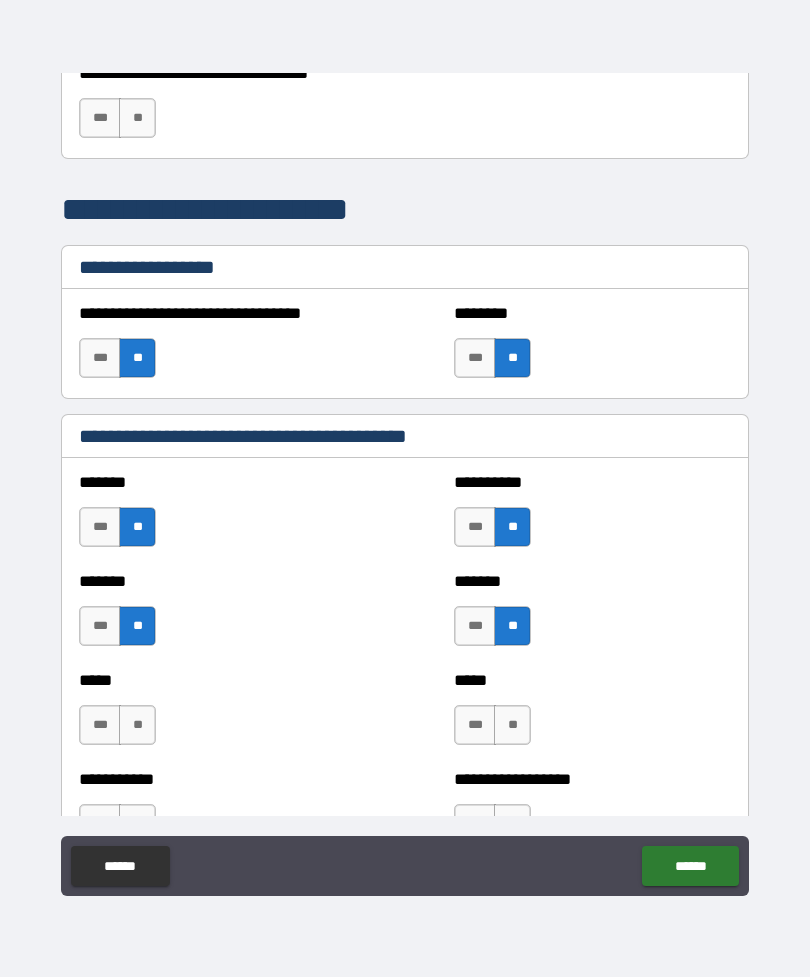click on "**" at bounding box center [512, 725] 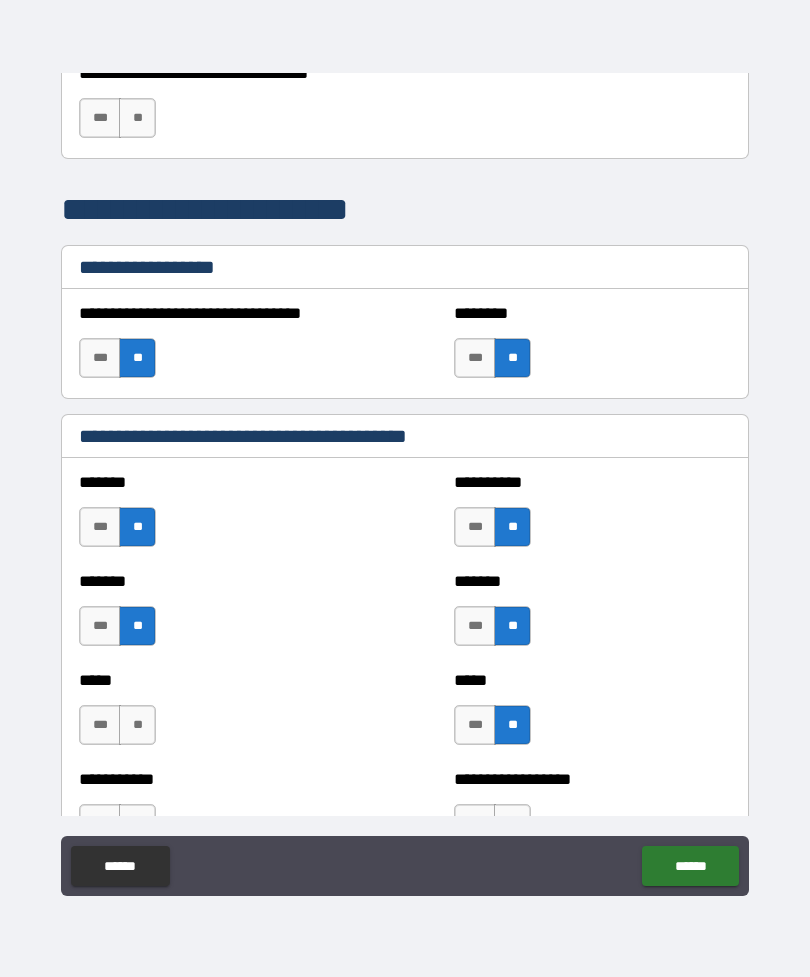 click on "**" at bounding box center [137, 725] 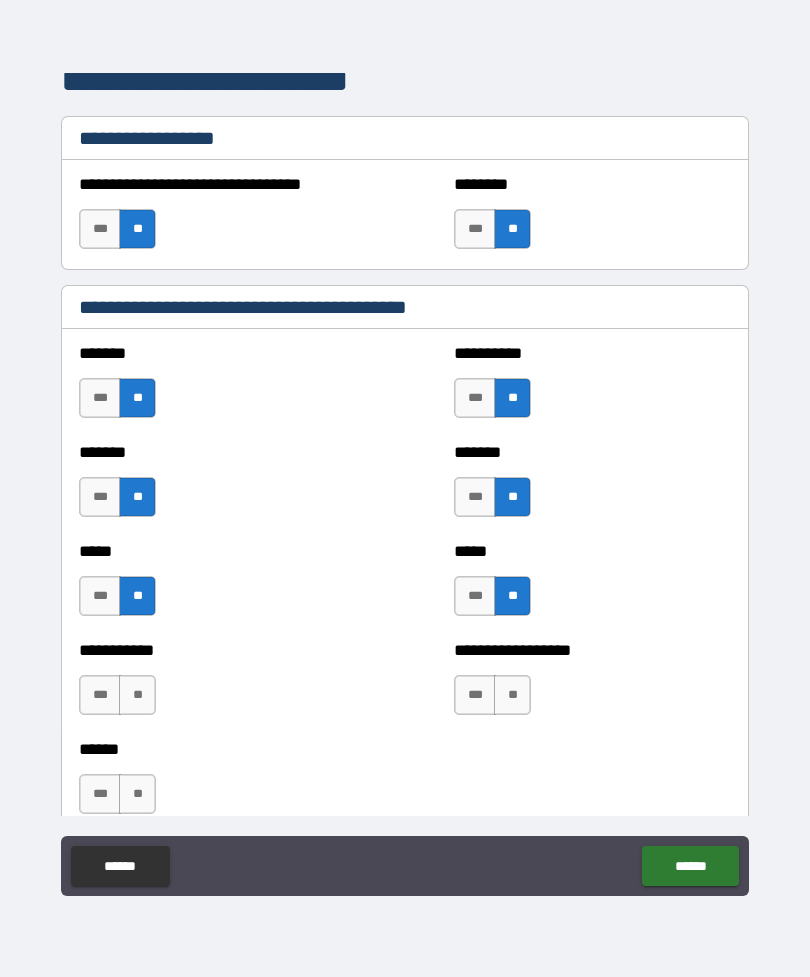 scroll, scrollTop: 1283, scrollLeft: 0, axis: vertical 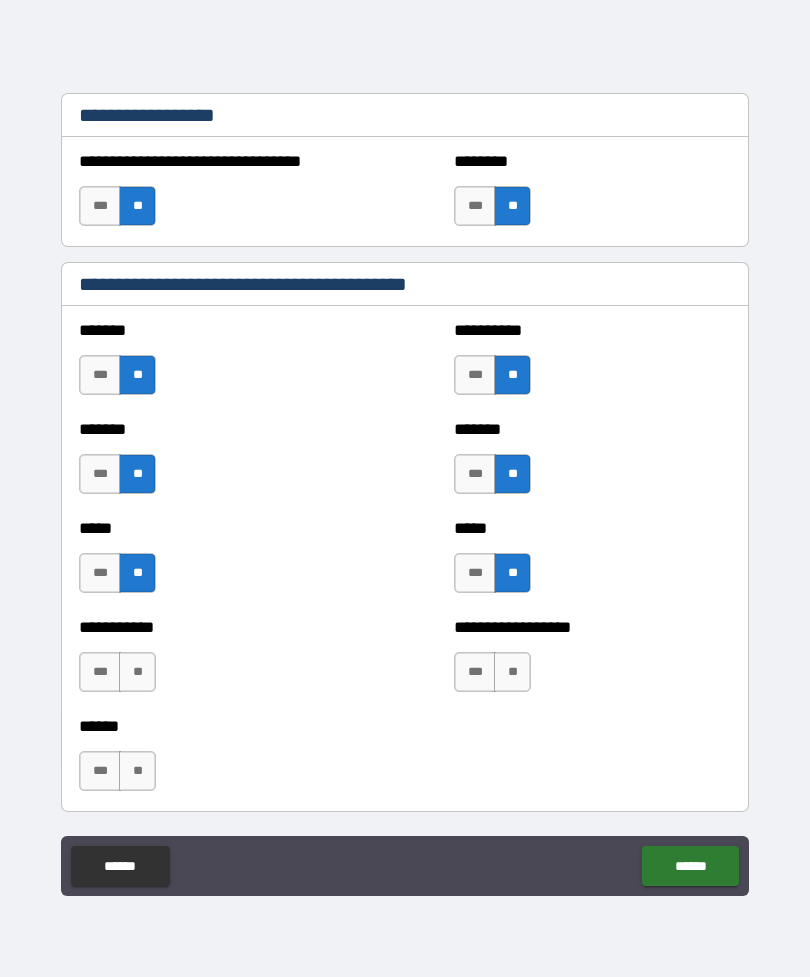 click on "**" at bounding box center (137, 672) 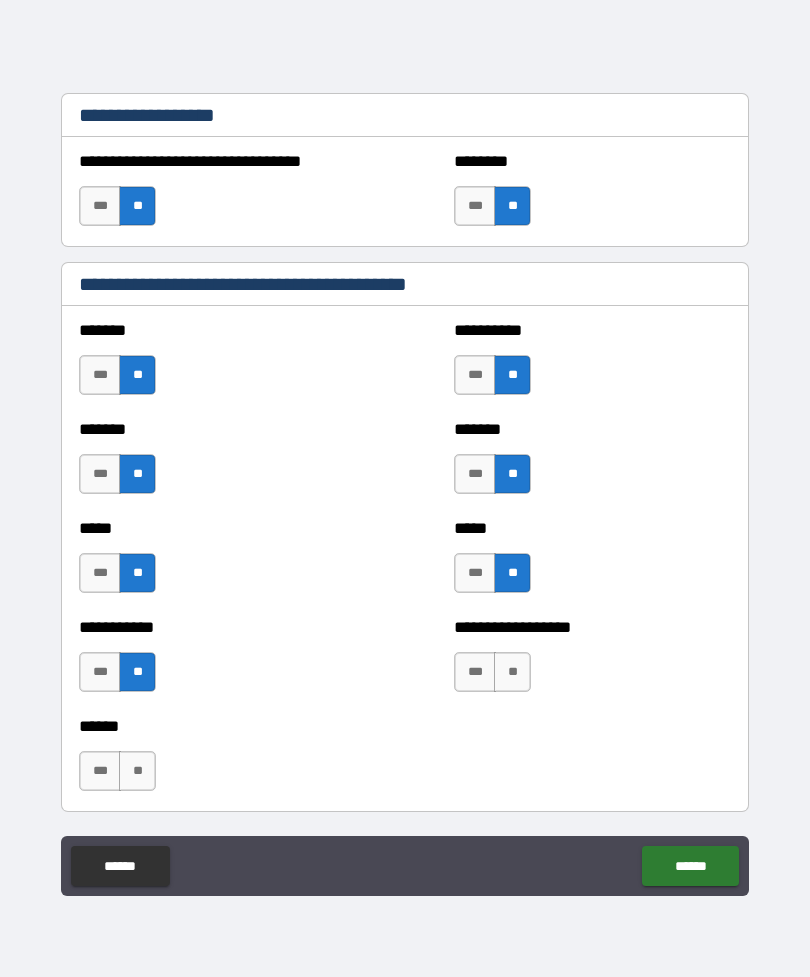 click on "**" at bounding box center (137, 771) 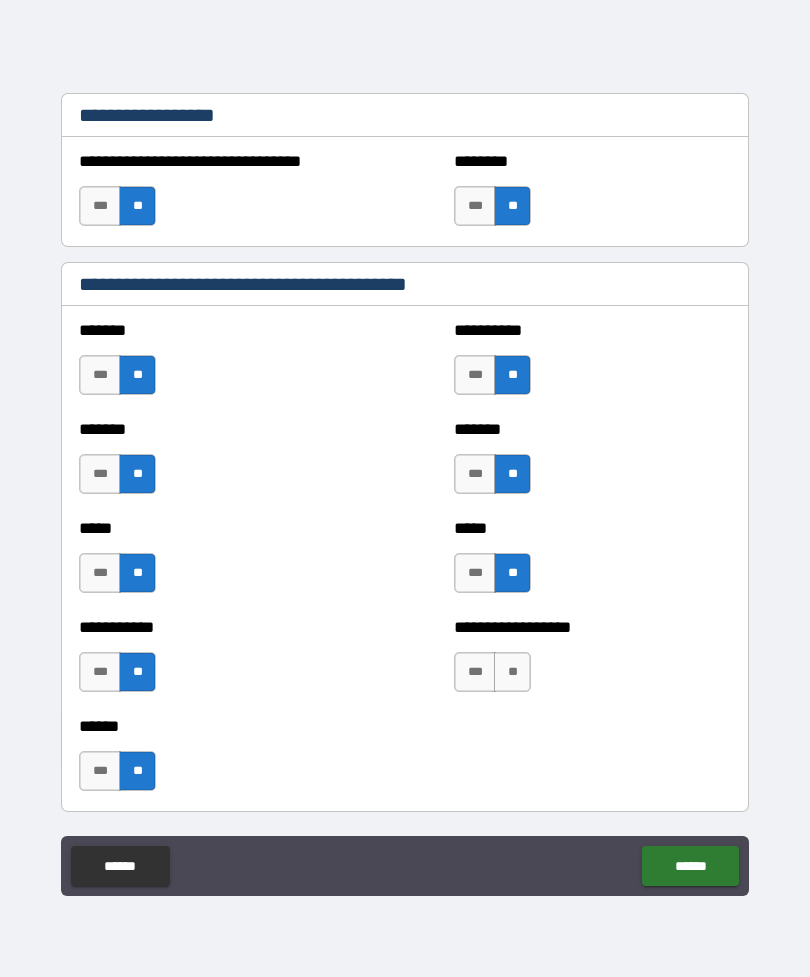 click on "**" at bounding box center (512, 672) 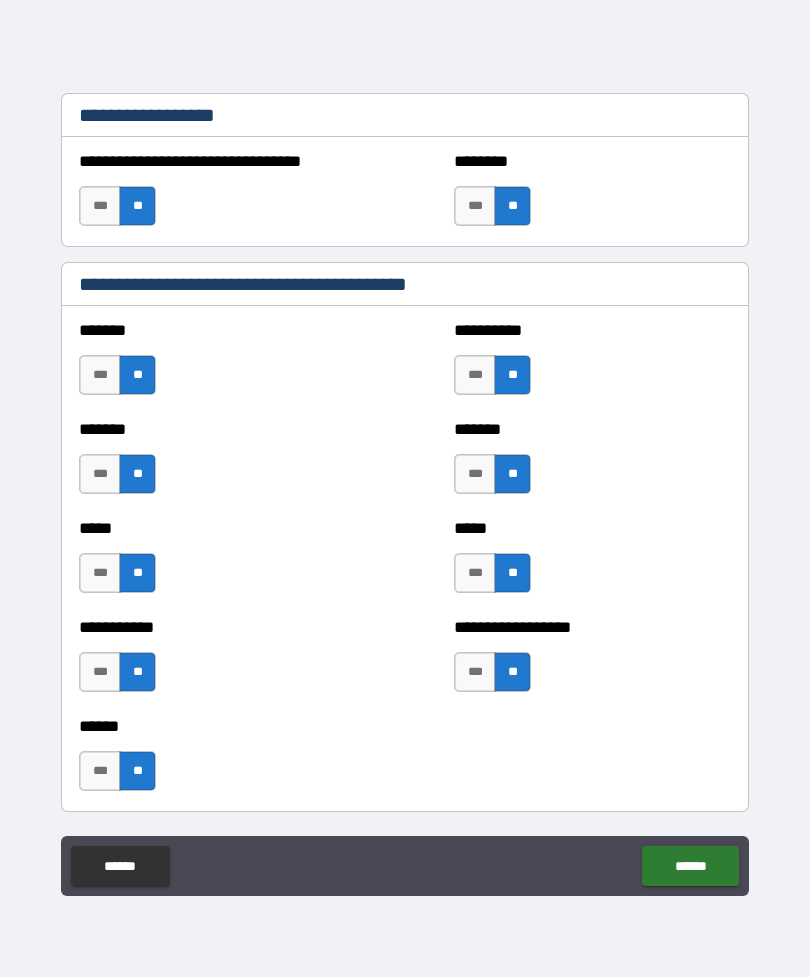click on "******" at bounding box center (690, 866) 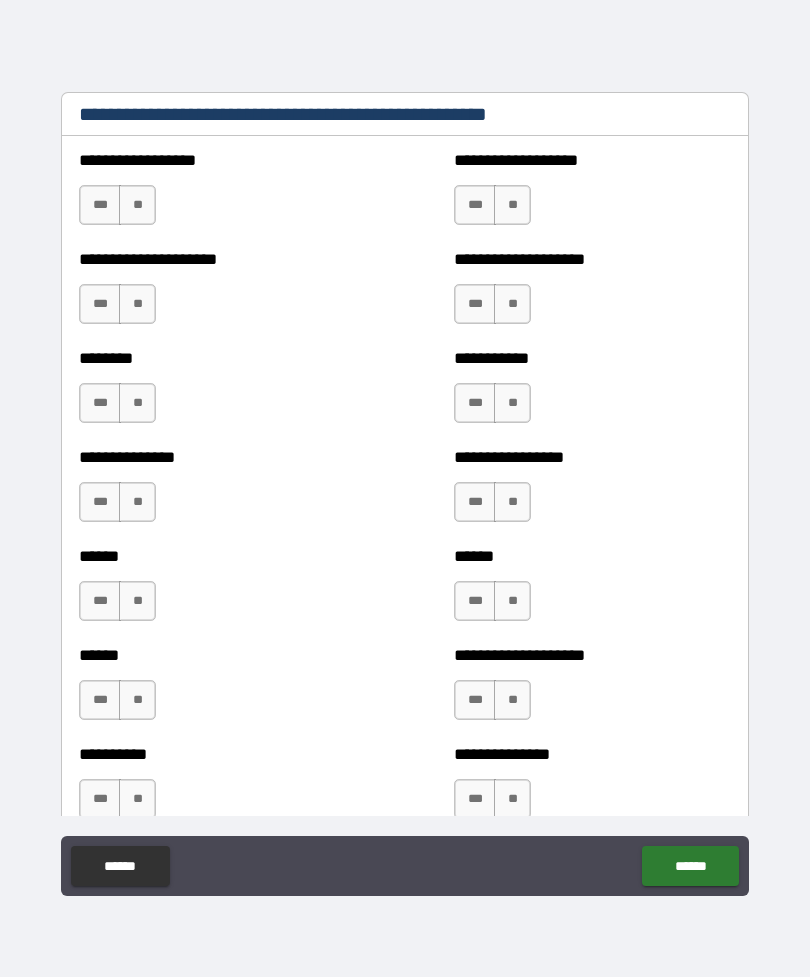 scroll, scrollTop: 2104, scrollLeft: 0, axis: vertical 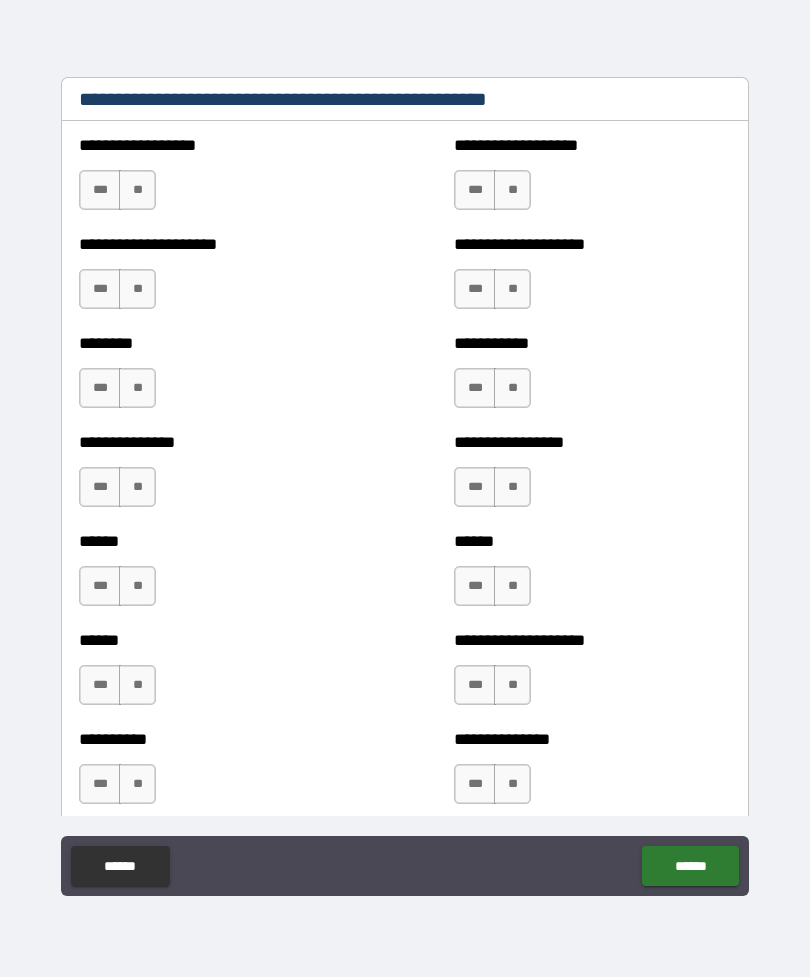 click on "**" at bounding box center [137, 190] 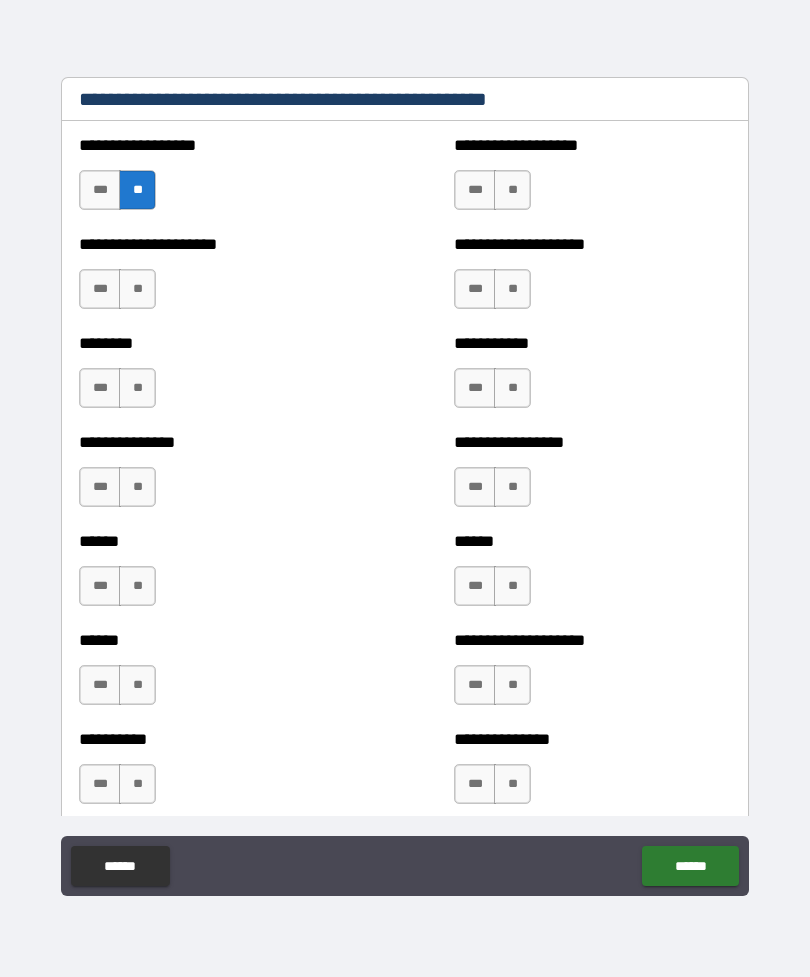 click on "**********" at bounding box center [592, 180] 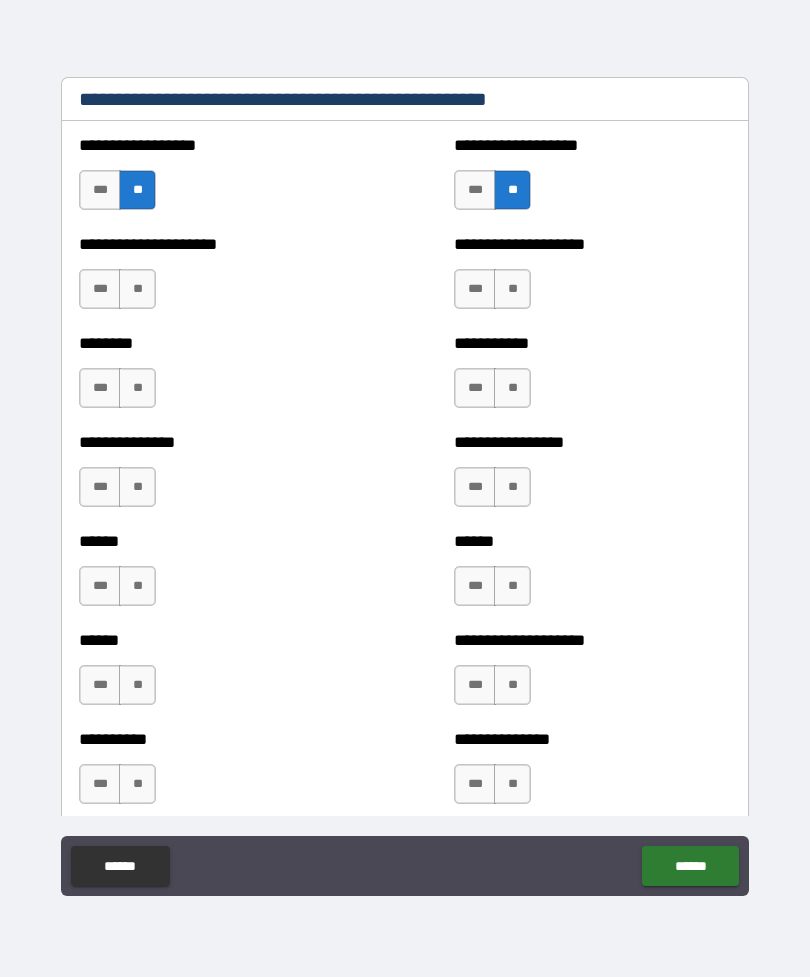 click on "**" at bounding box center [512, 289] 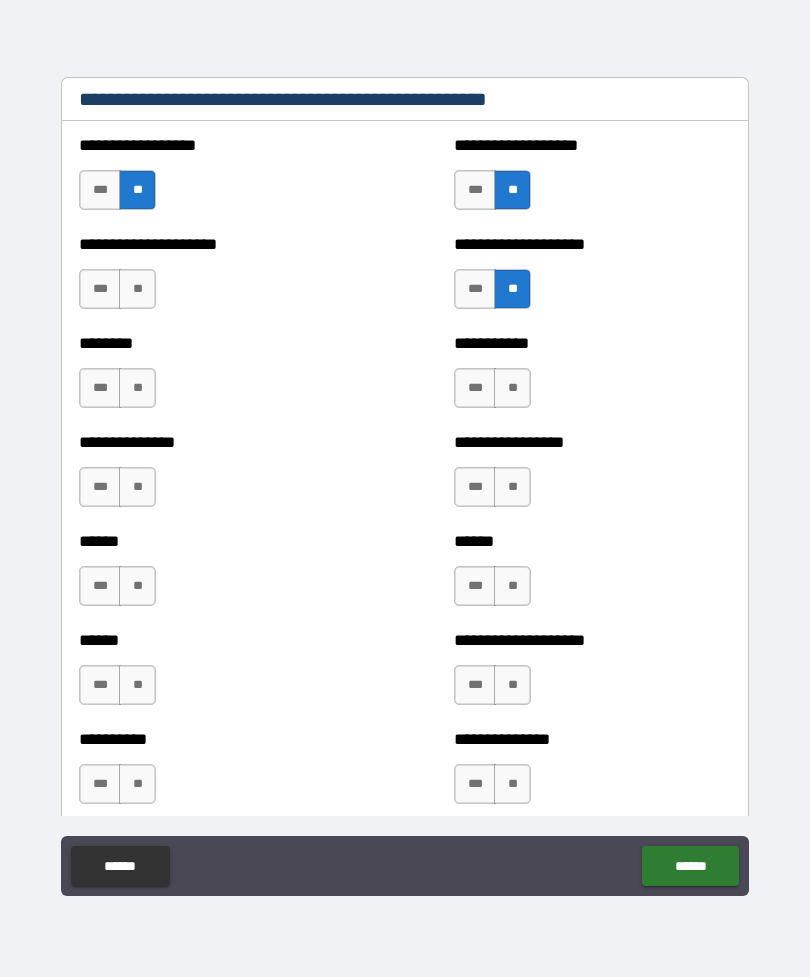 click on "**" at bounding box center (137, 289) 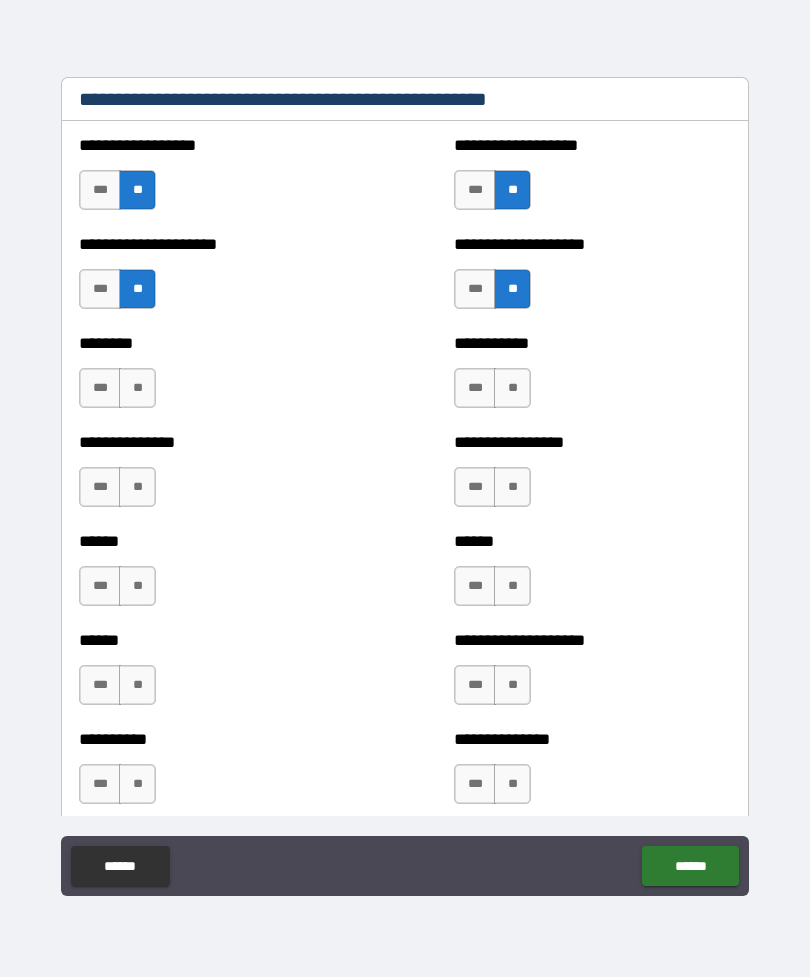 click on "***" at bounding box center (100, 388) 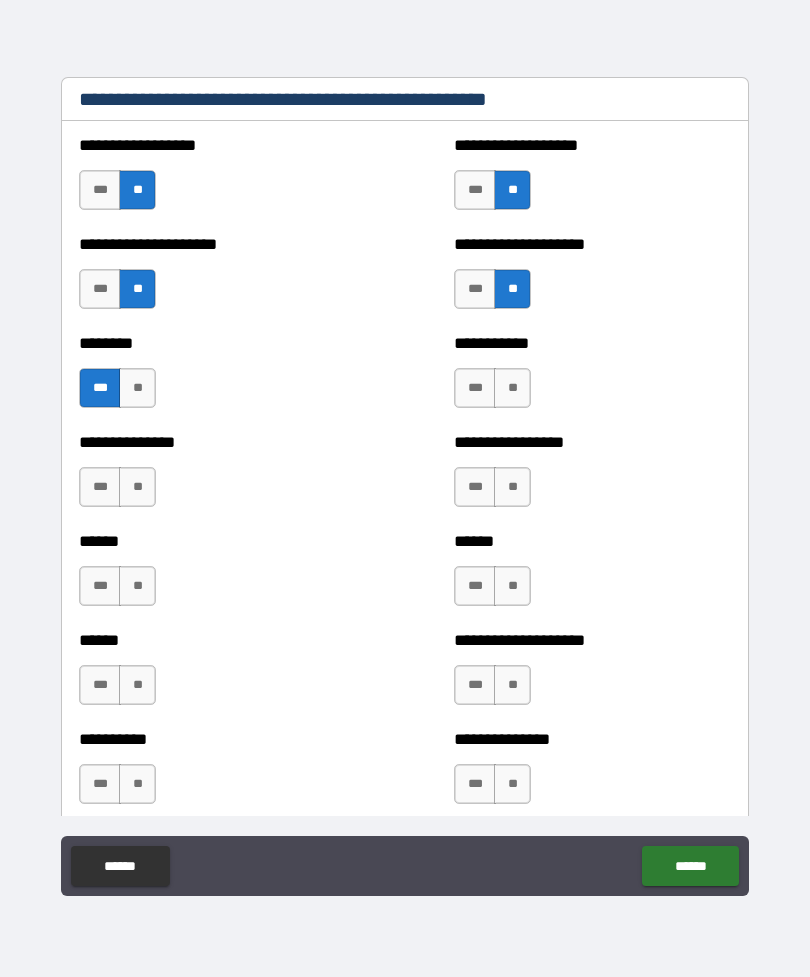 click on "**" at bounding box center [512, 388] 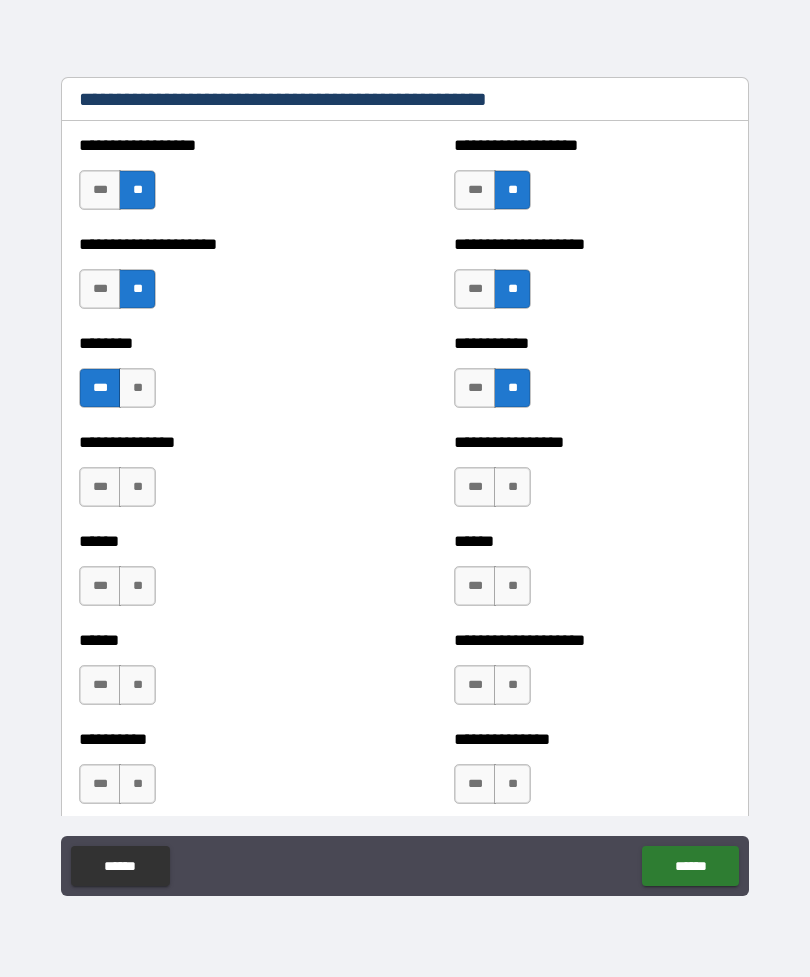 click on "**" at bounding box center [512, 487] 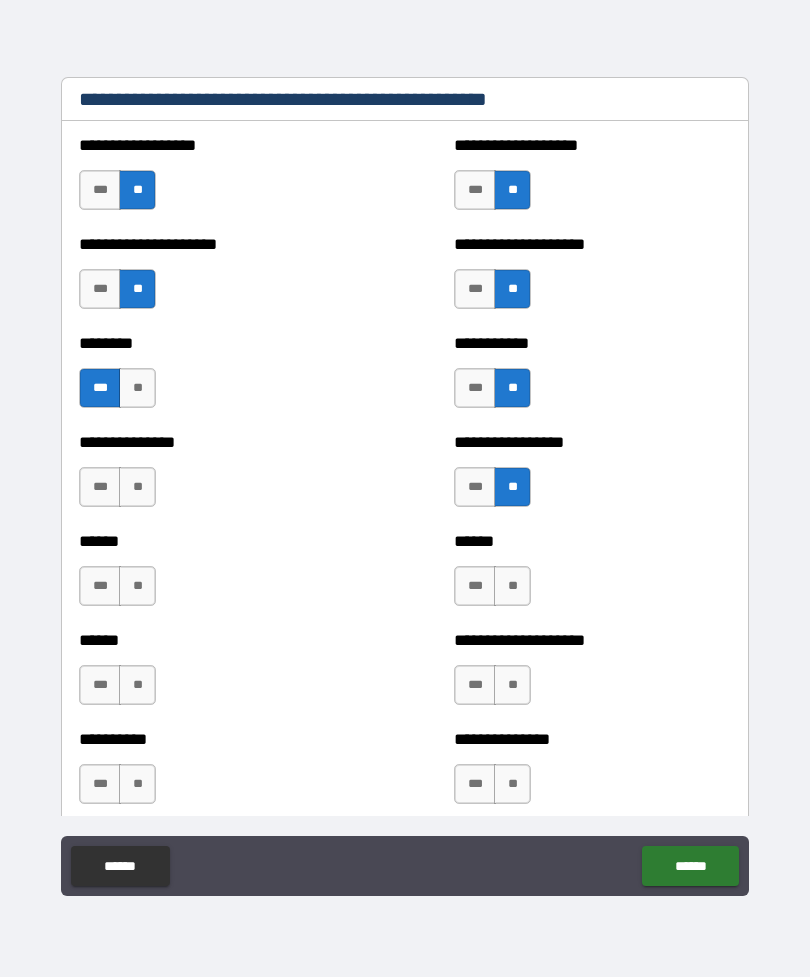 click on "**" at bounding box center [512, 586] 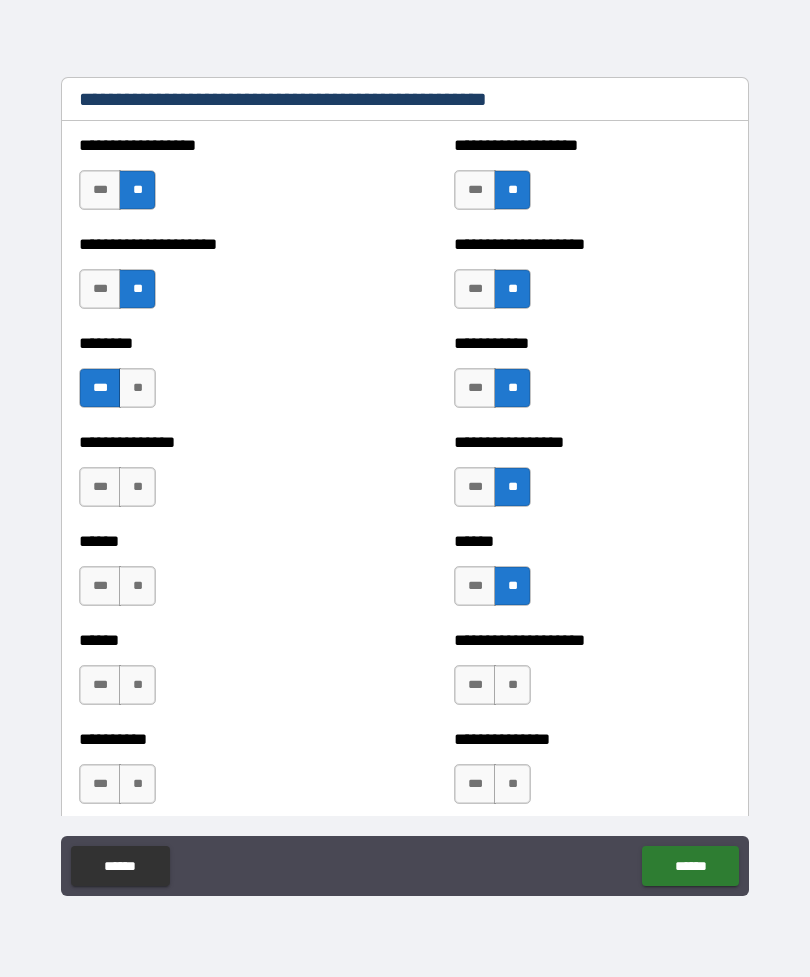click on "***" at bounding box center [475, 685] 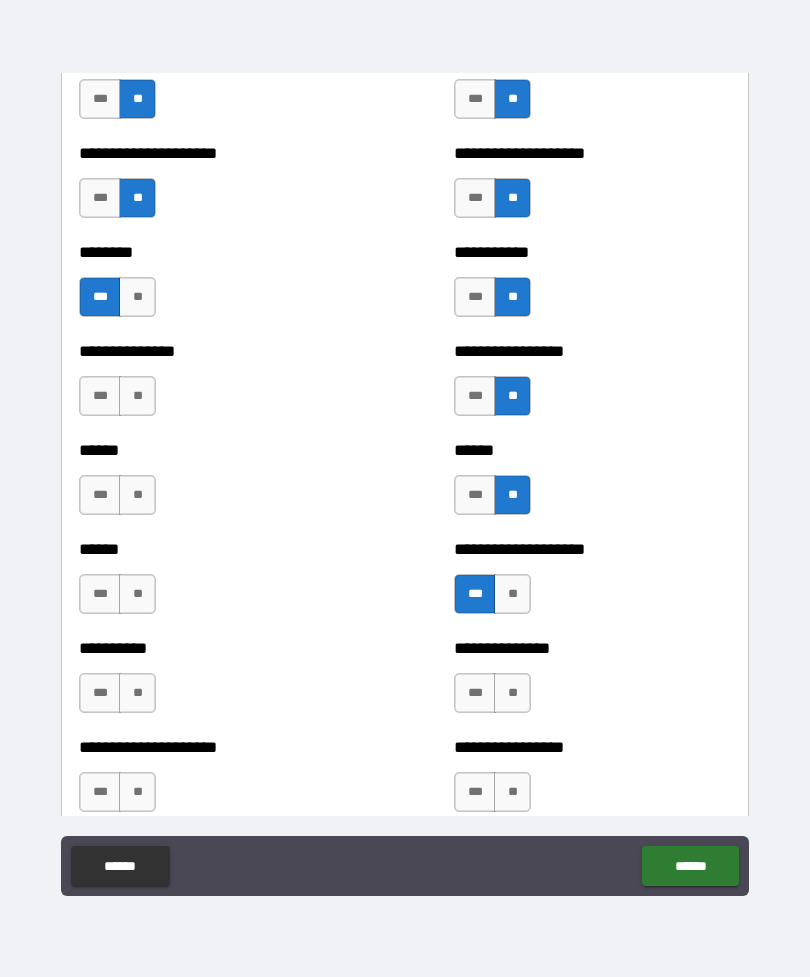 scroll, scrollTop: 2196, scrollLeft: 0, axis: vertical 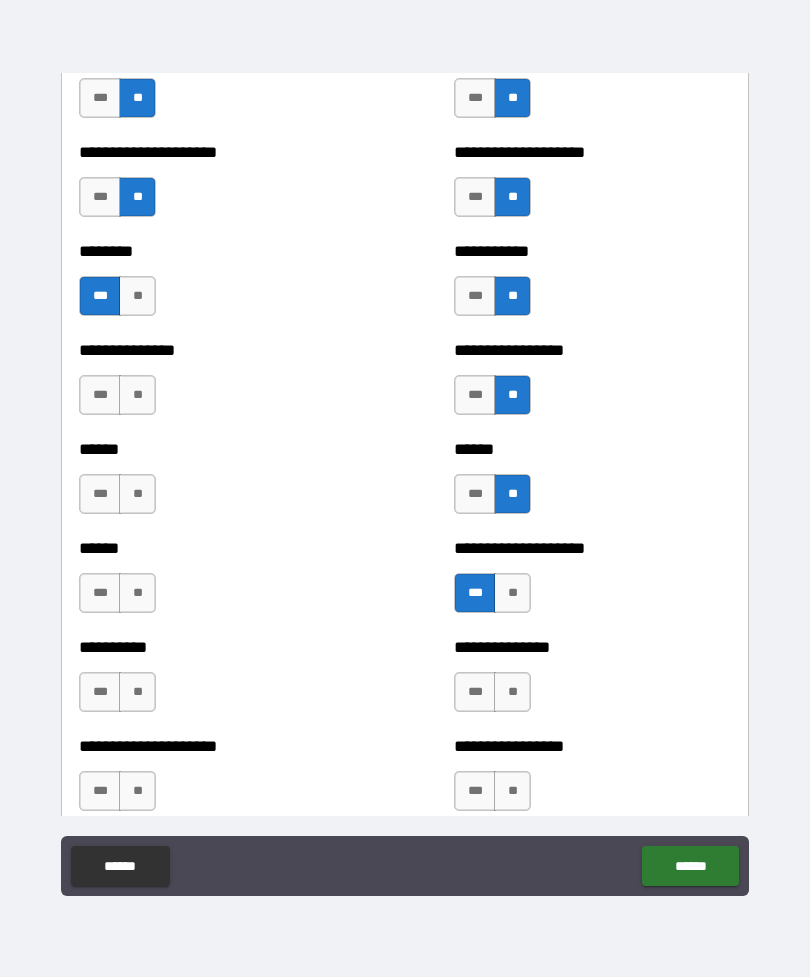 click on "***" at bounding box center (475, 692) 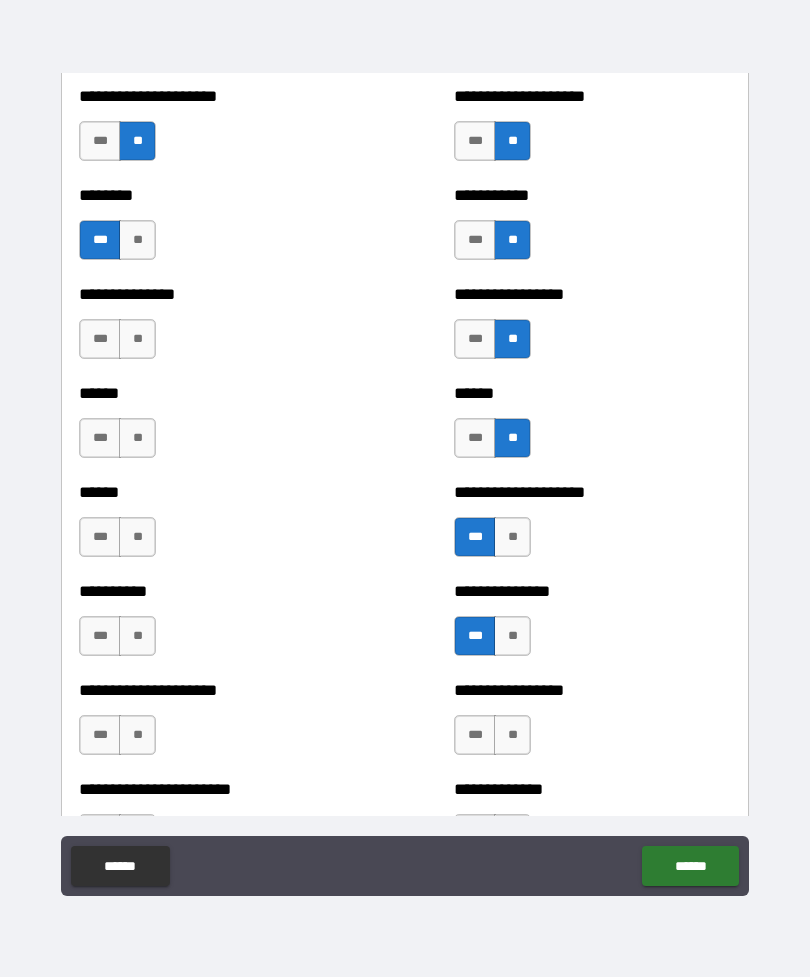 scroll, scrollTop: 2255, scrollLeft: 0, axis: vertical 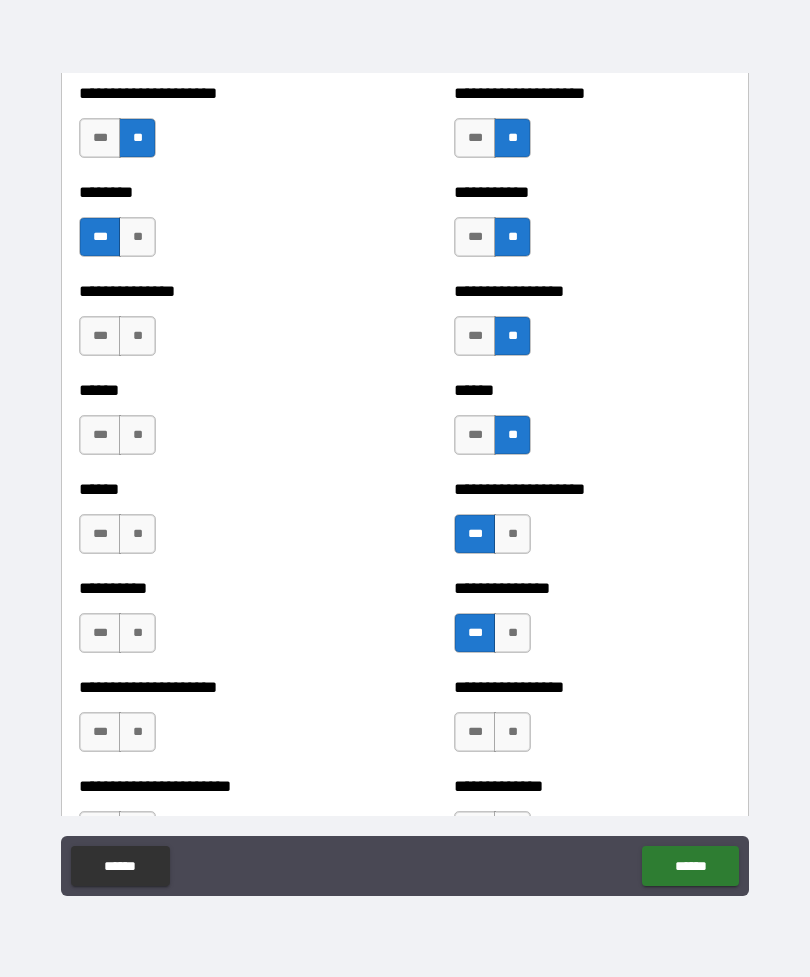 click on "**" at bounding box center (512, 732) 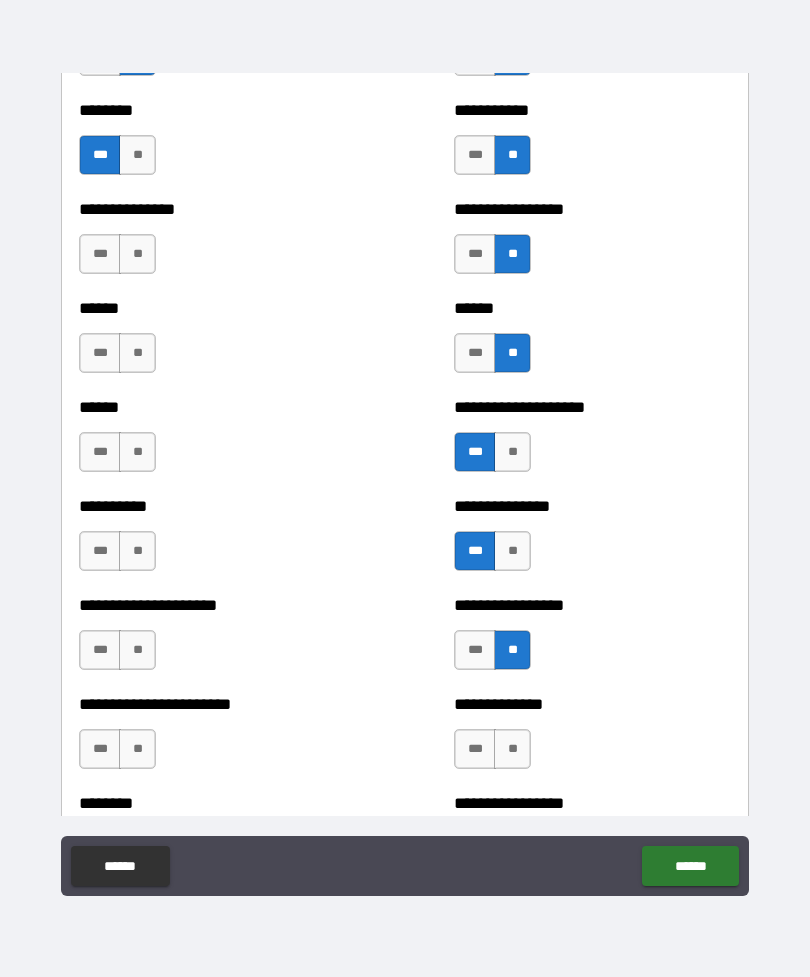 scroll, scrollTop: 2342, scrollLeft: 0, axis: vertical 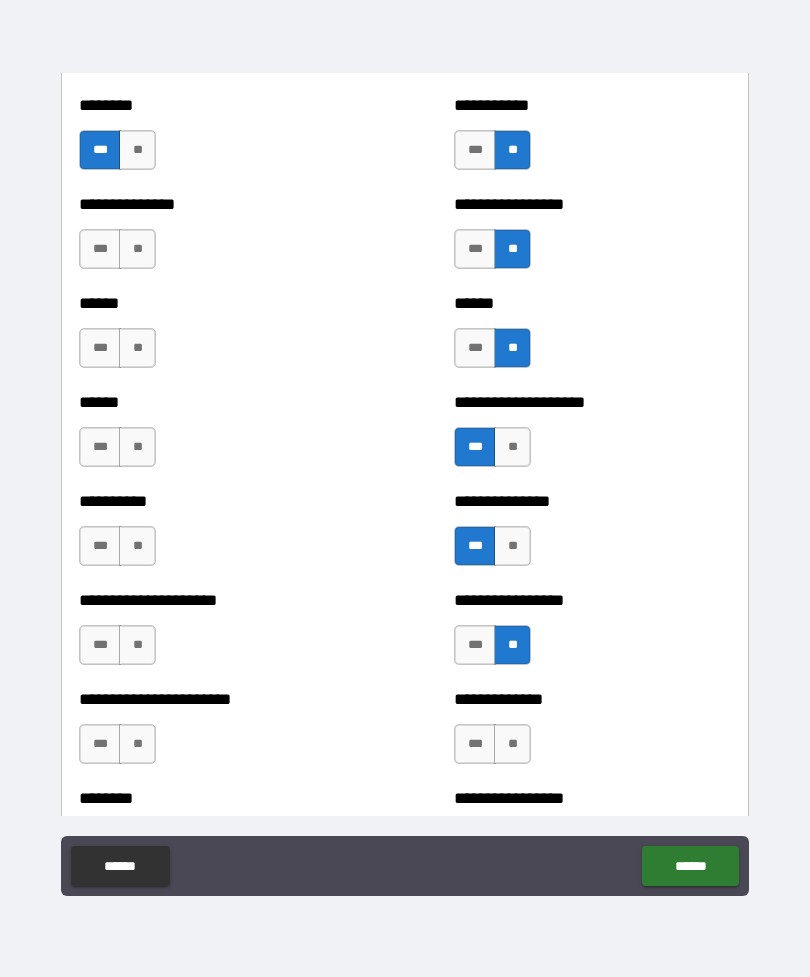 click on "**" at bounding box center [512, 744] 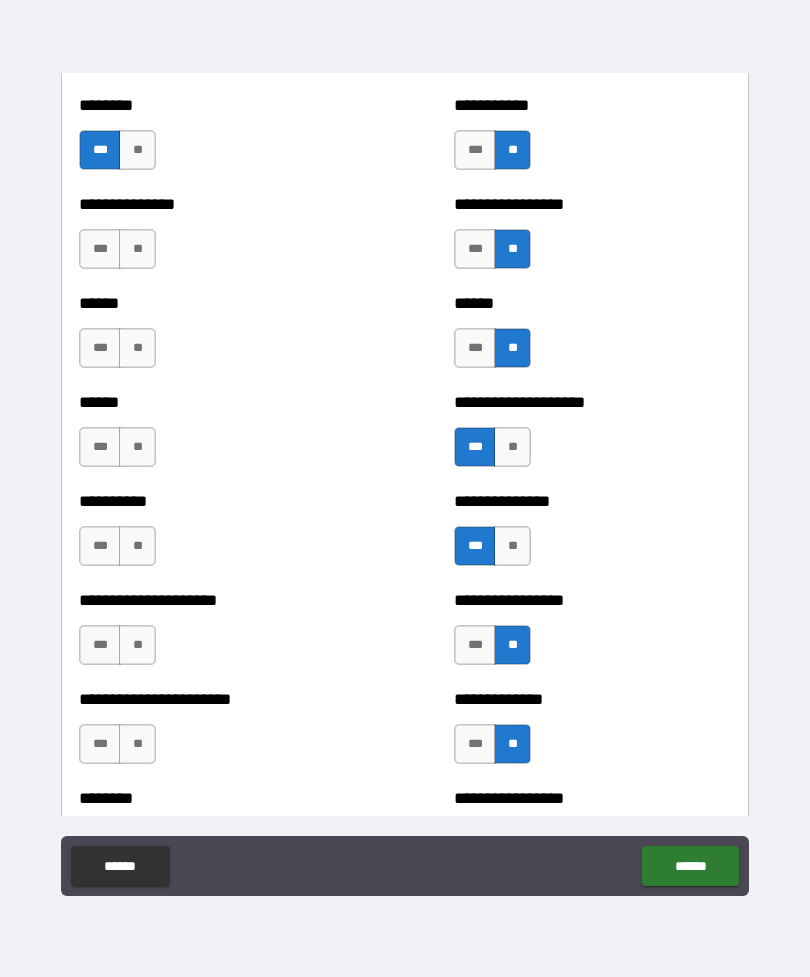 click on "**" at bounding box center (137, 249) 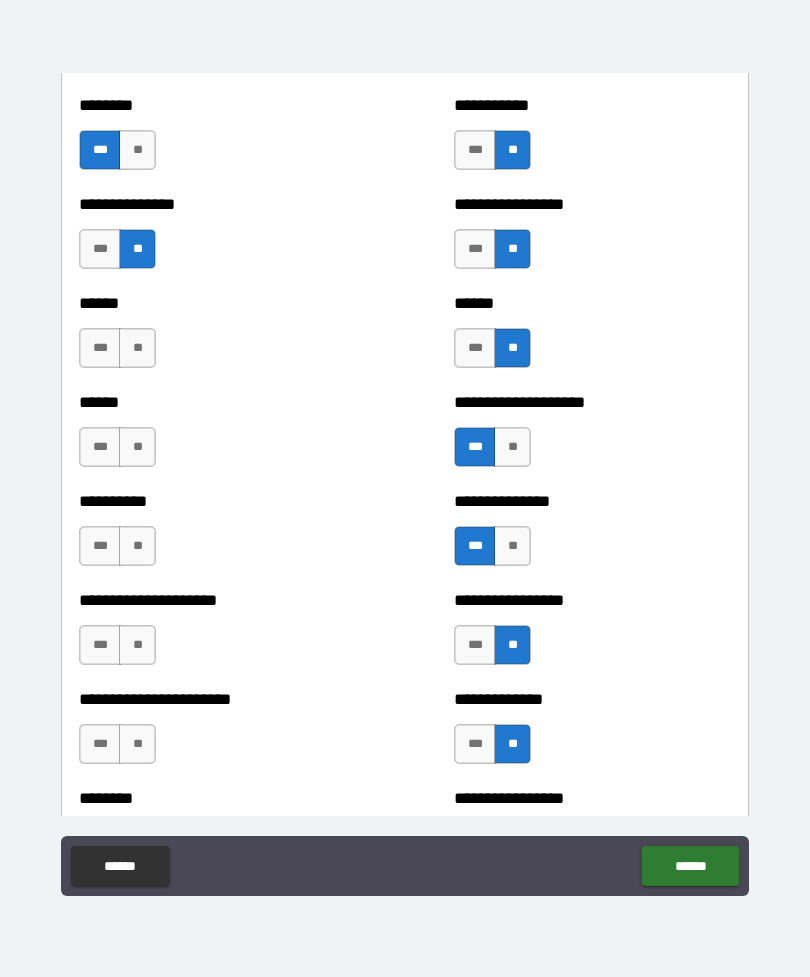 click on "**" at bounding box center [137, 348] 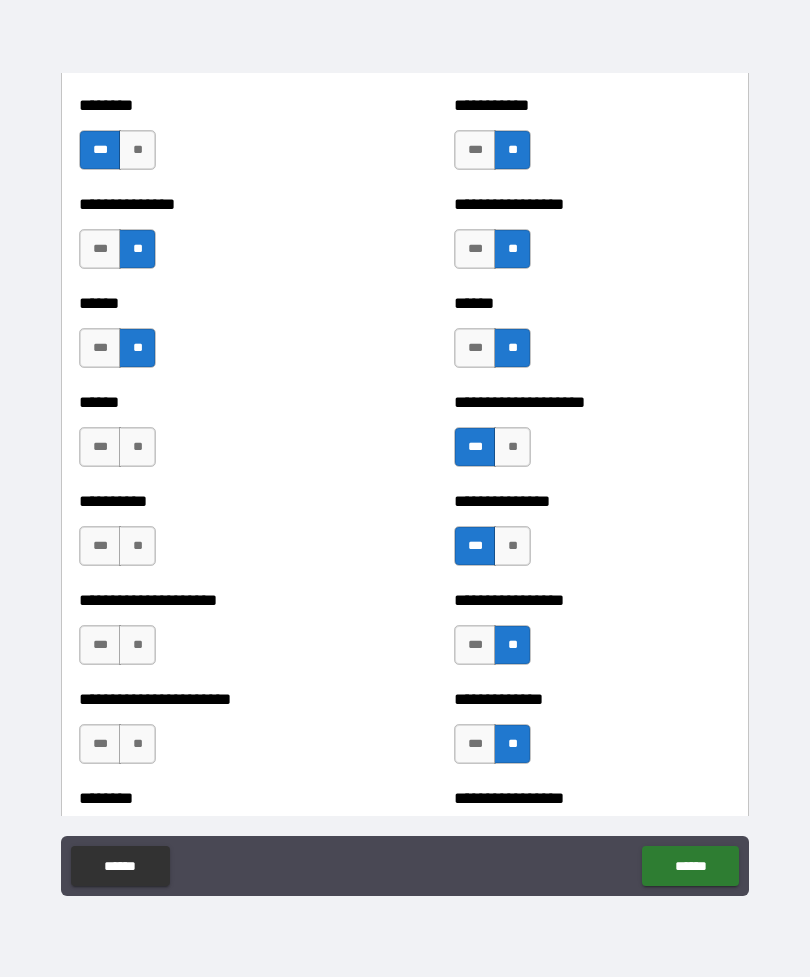 click on "**" at bounding box center (137, 447) 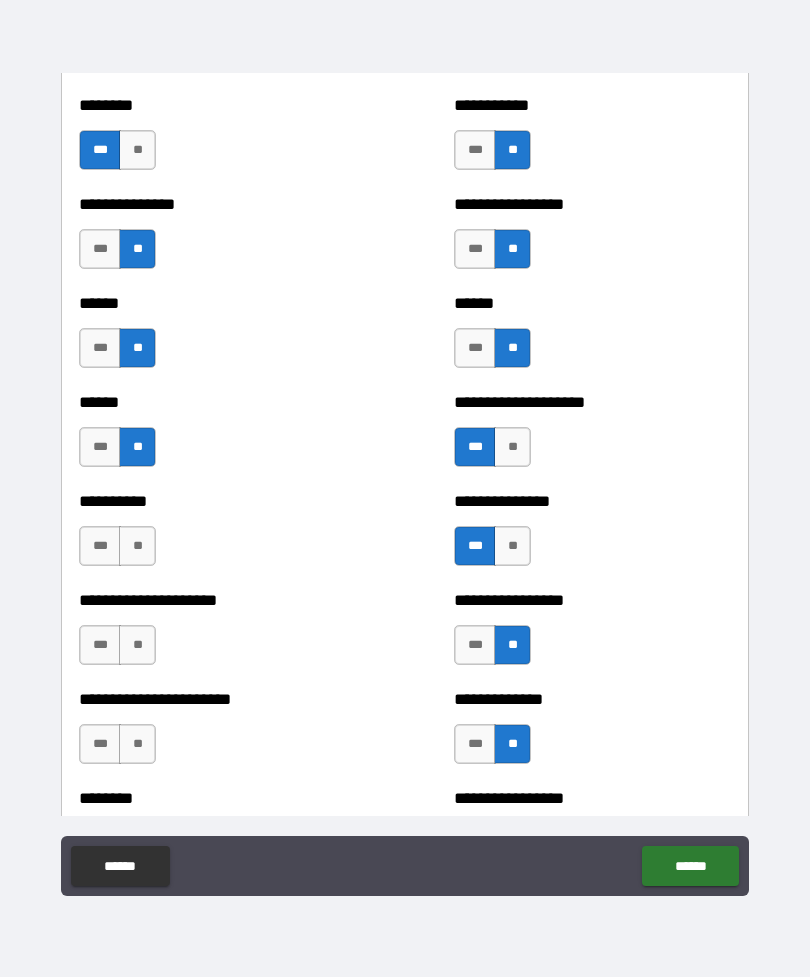 click on "**" at bounding box center (137, 546) 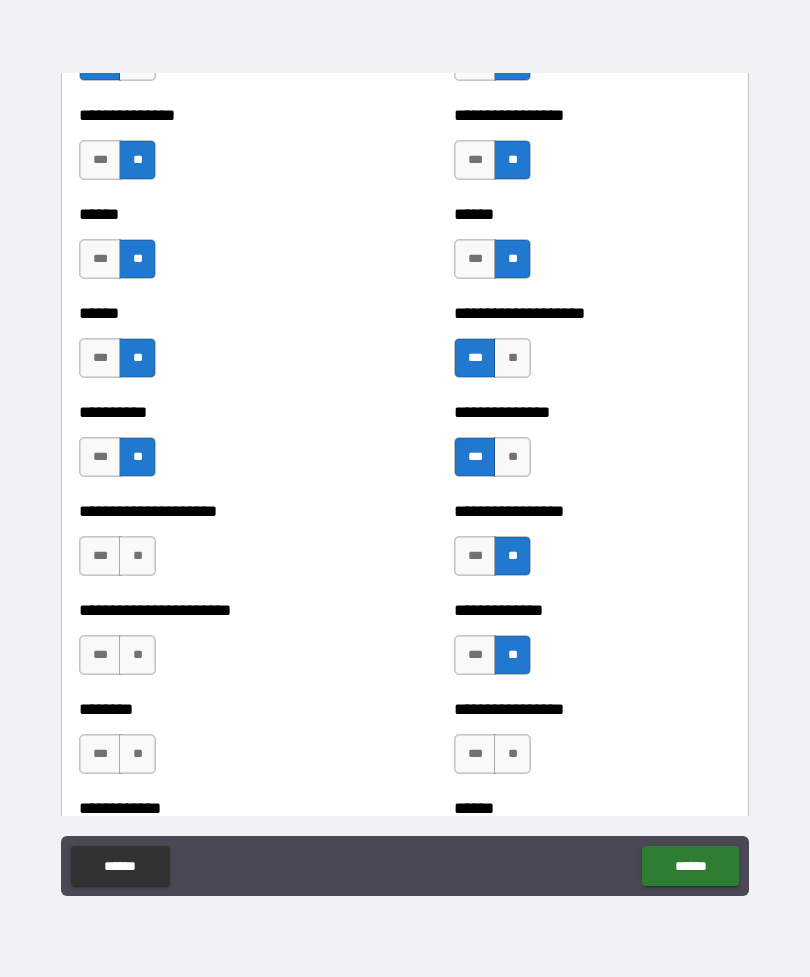 scroll, scrollTop: 2451, scrollLeft: 0, axis: vertical 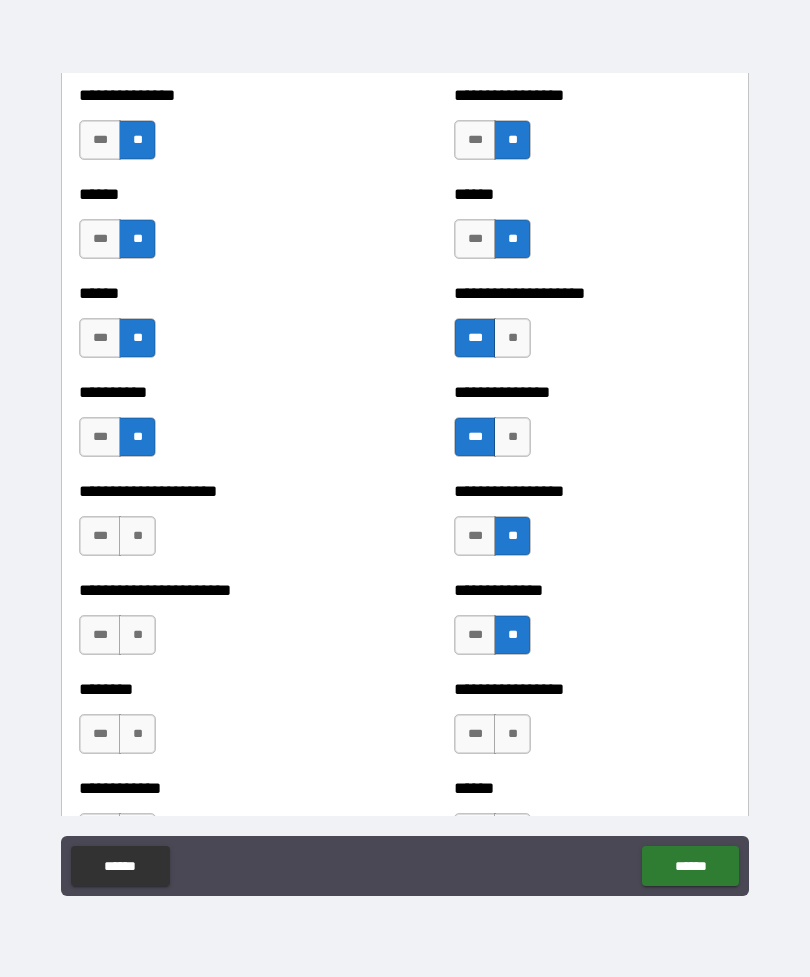click on "**" at bounding box center [137, 536] 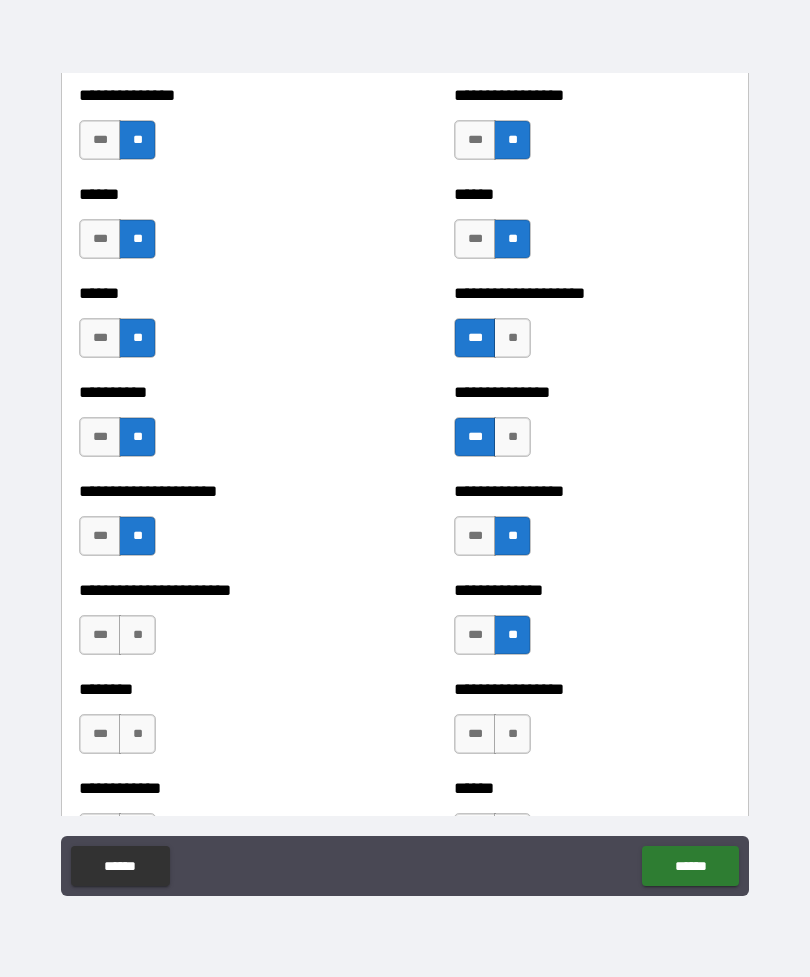 click on "**" at bounding box center [137, 635] 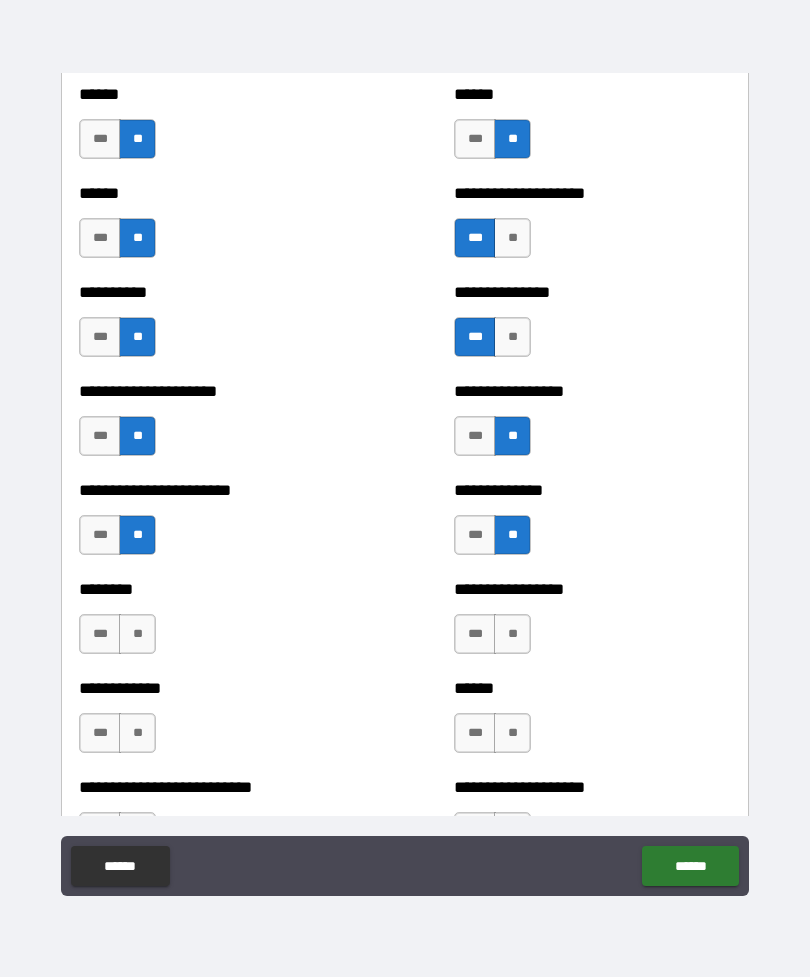 scroll, scrollTop: 2556, scrollLeft: 0, axis: vertical 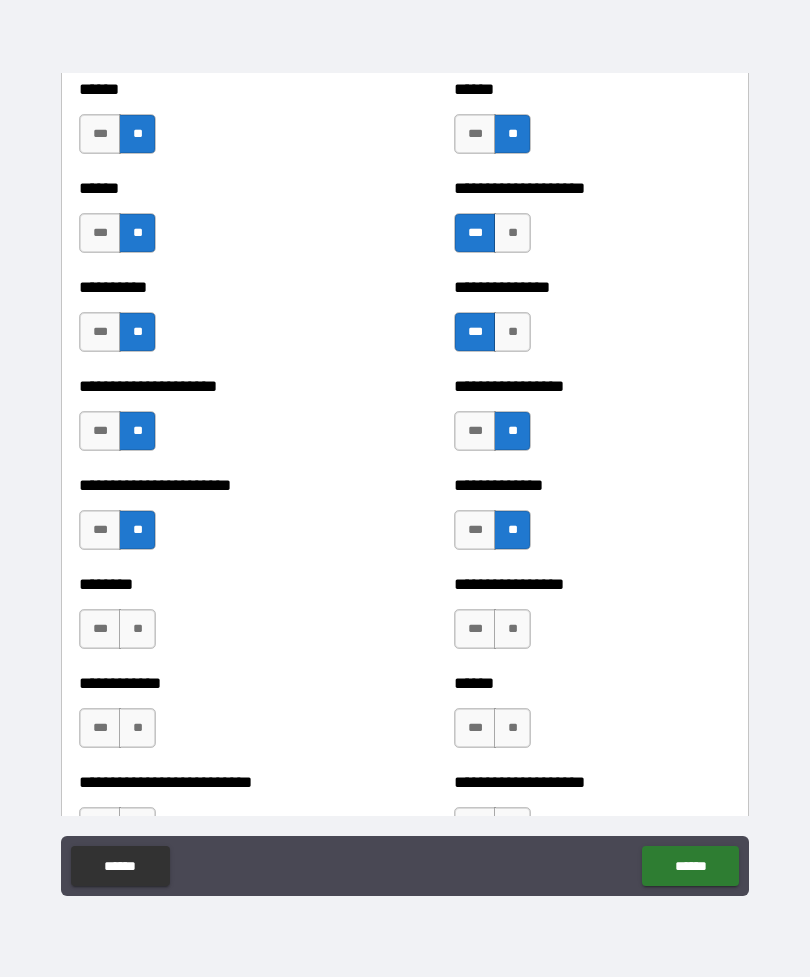 click on "**" at bounding box center [137, 629] 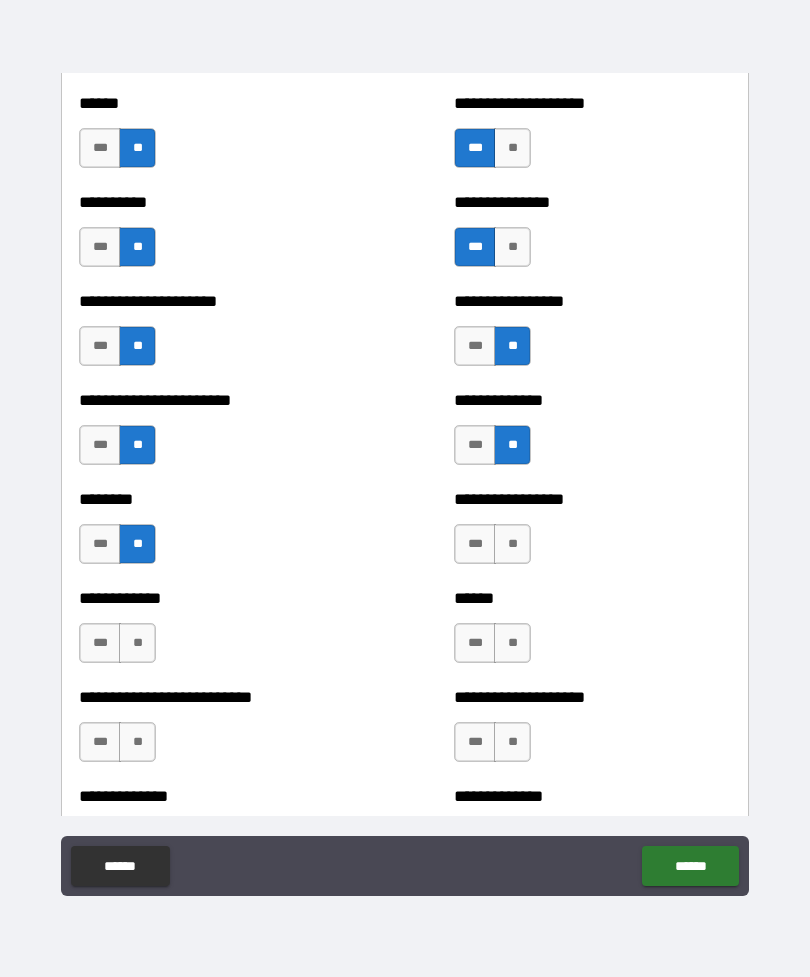 scroll, scrollTop: 2640, scrollLeft: 0, axis: vertical 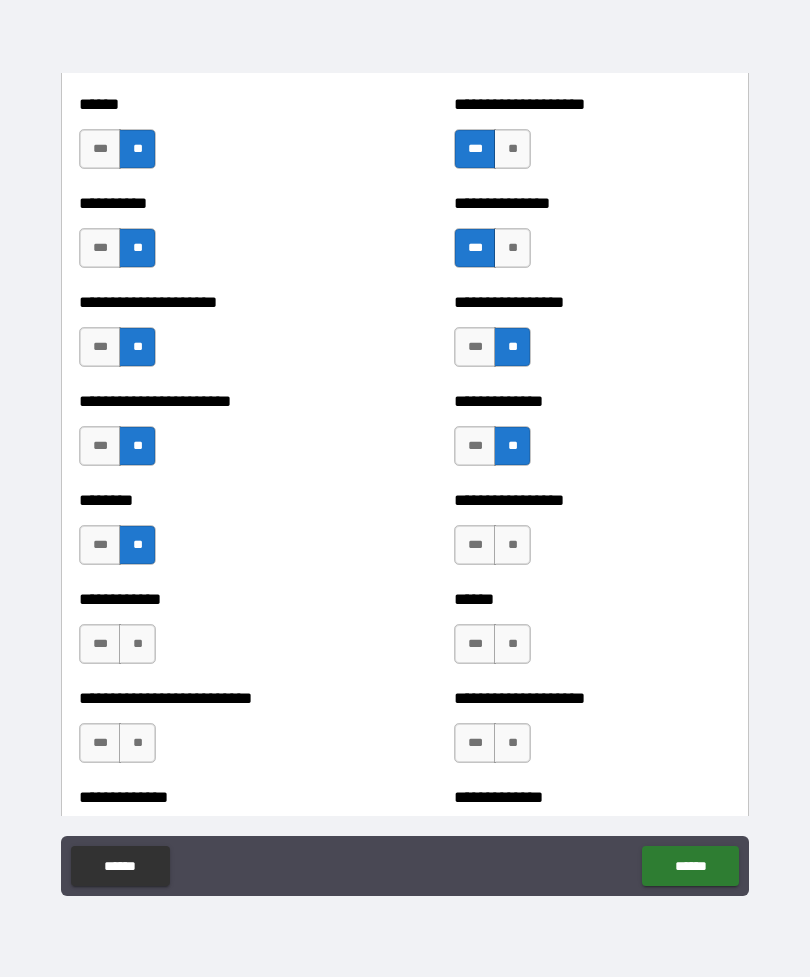 click on "**********" at bounding box center (217, 634) 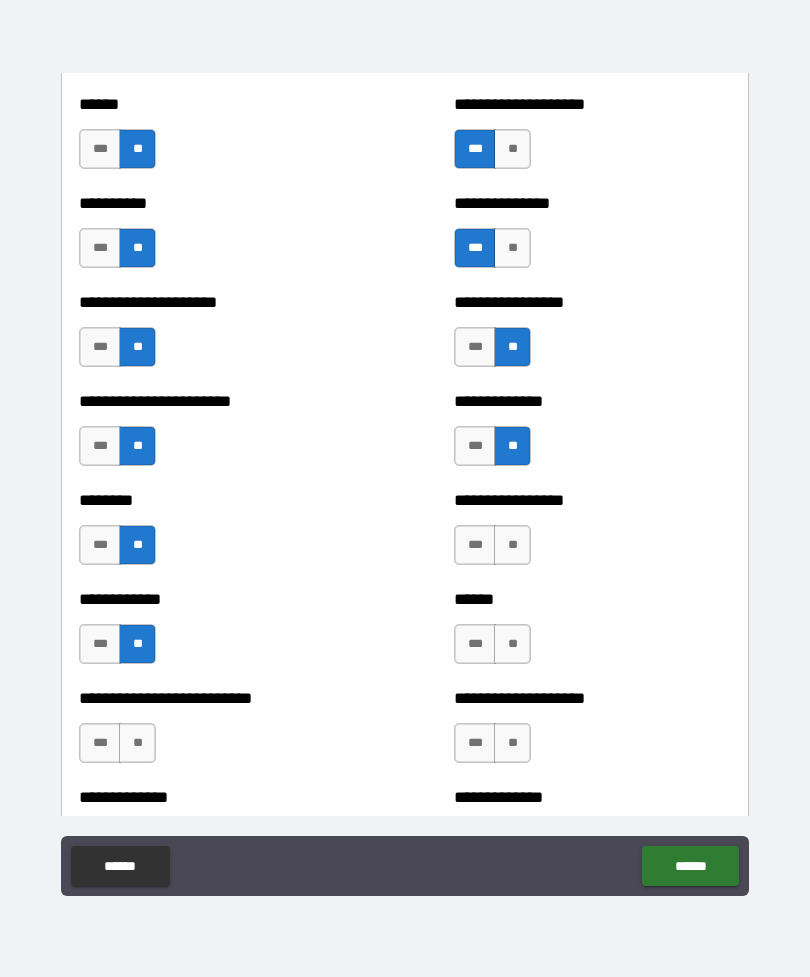 click on "**" at bounding box center [137, 743] 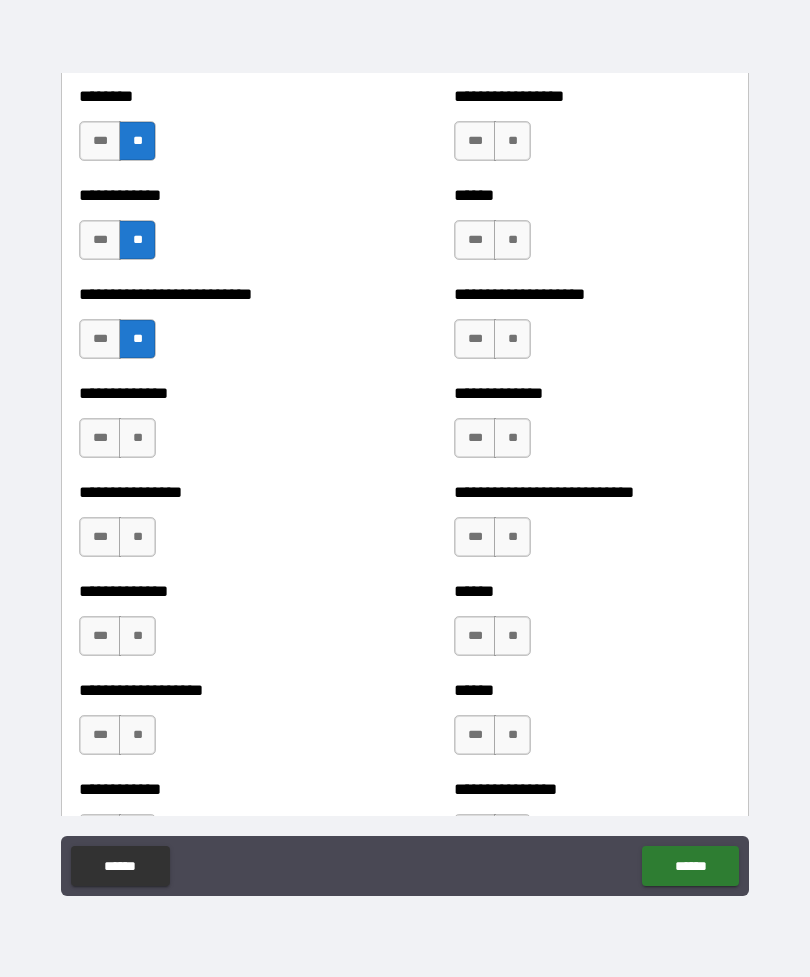 scroll, scrollTop: 3045, scrollLeft: 0, axis: vertical 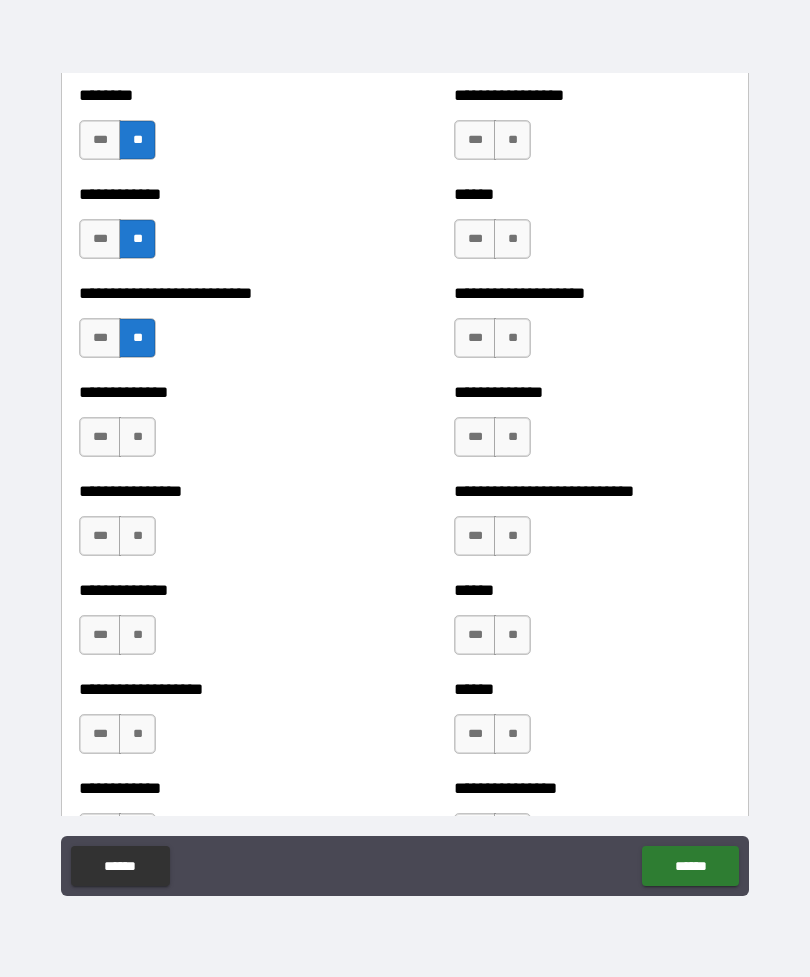 click on "**" at bounding box center (137, 437) 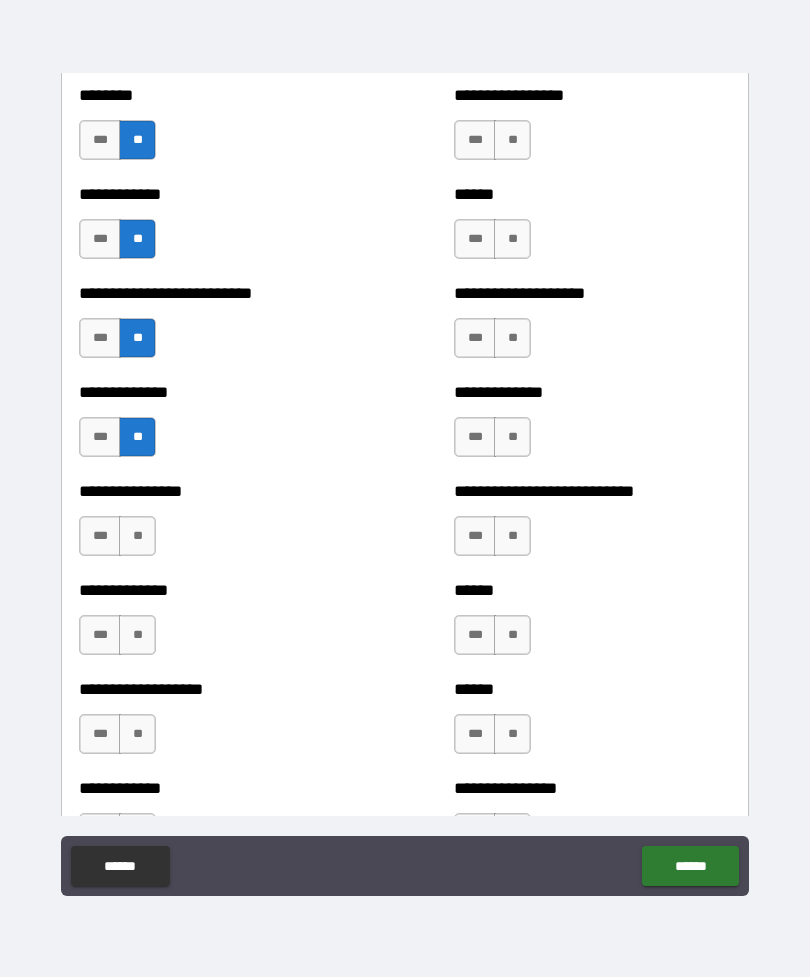 click on "**" at bounding box center (137, 536) 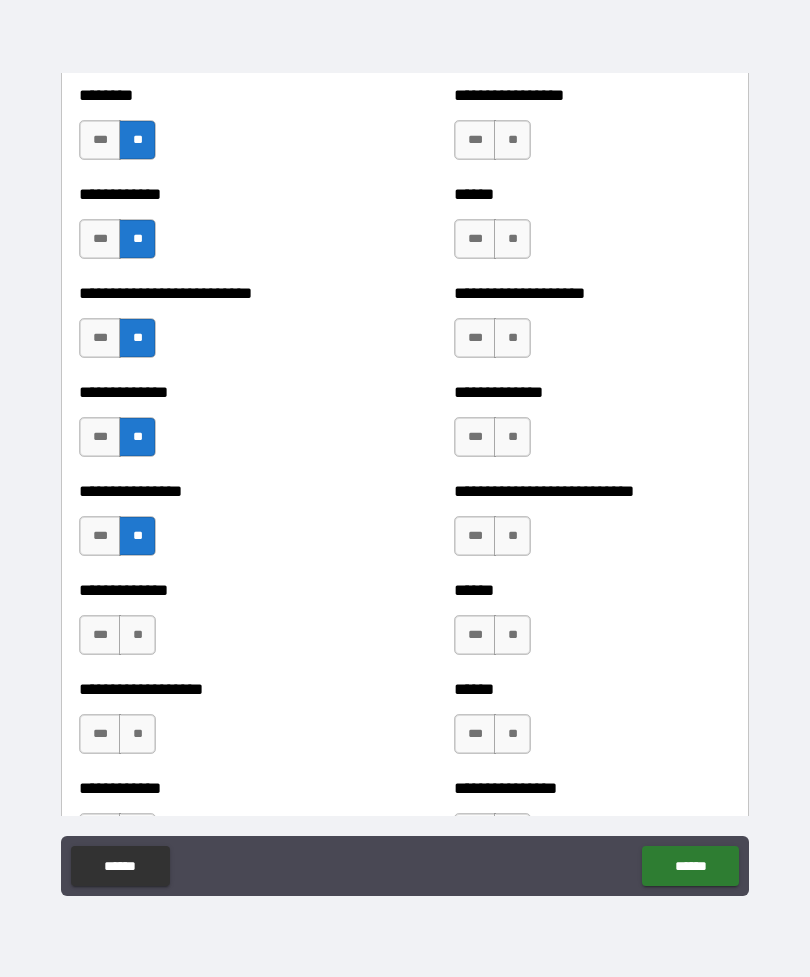 click on "**" at bounding box center (137, 635) 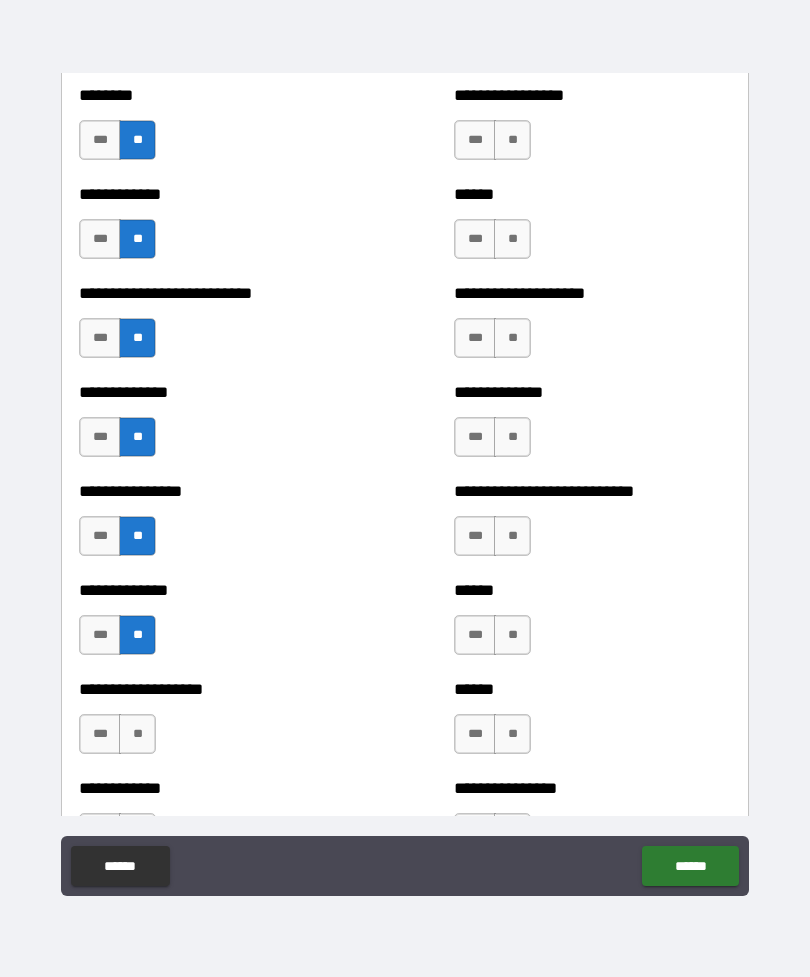 click on "**" at bounding box center [137, 734] 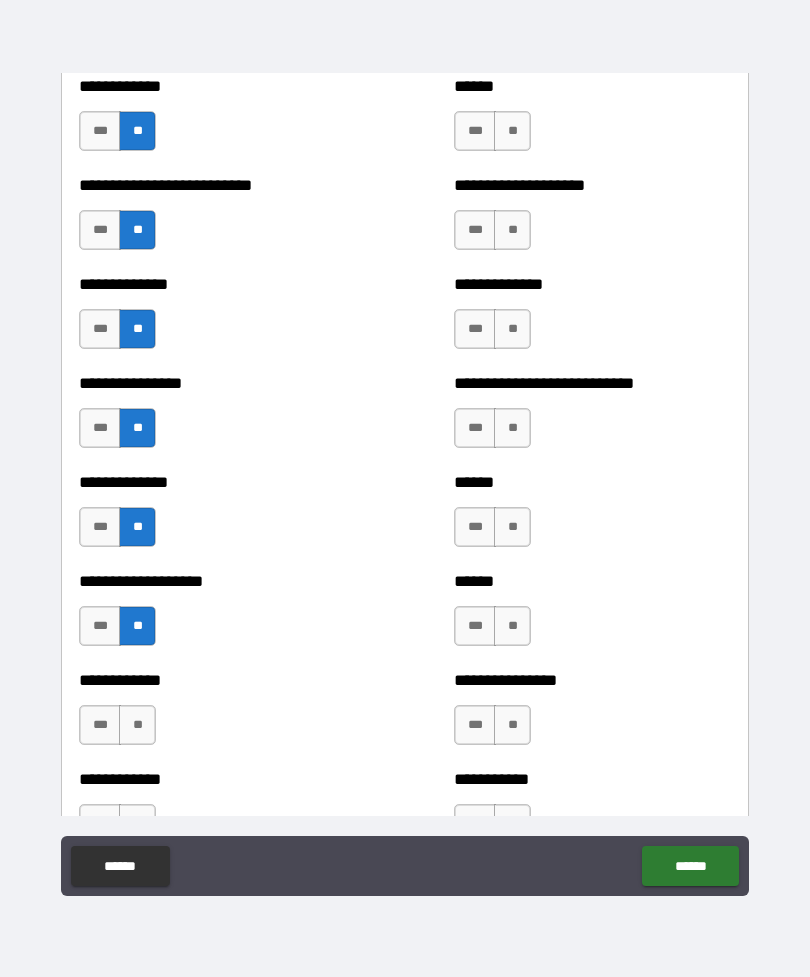 scroll, scrollTop: 3167, scrollLeft: 0, axis: vertical 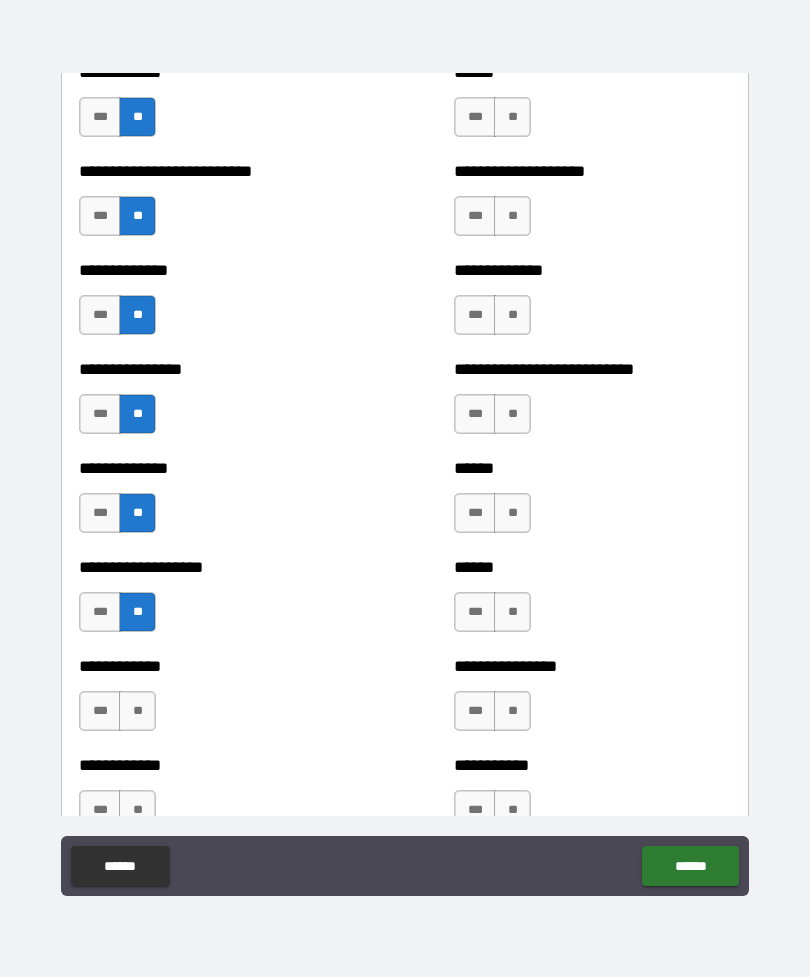click on "**" at bounding box center [137, 711] 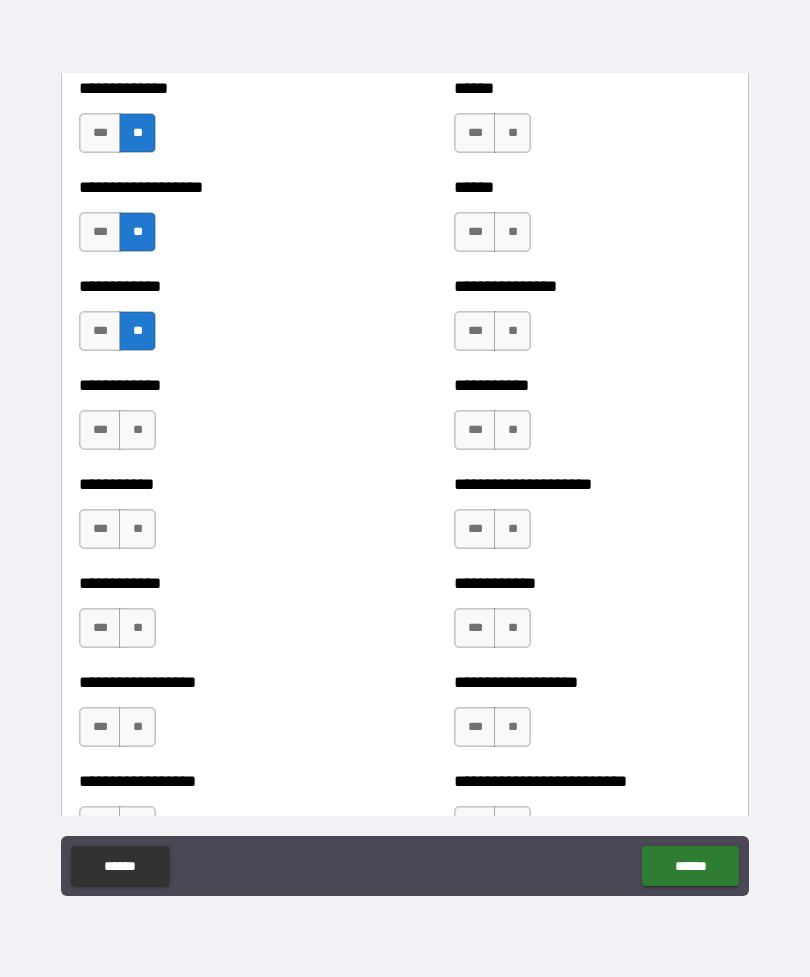 scroll, scrollTop: 3593, scrollLeft: 0, axis: vertical 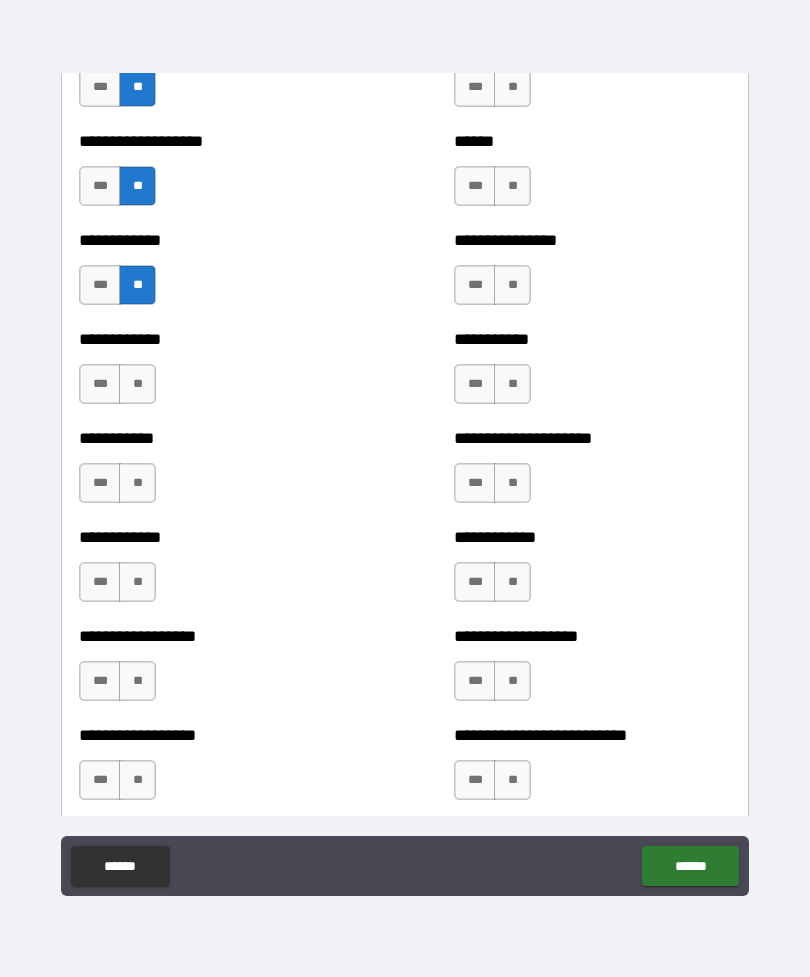 click on "**" at bounding box center [137, 384] 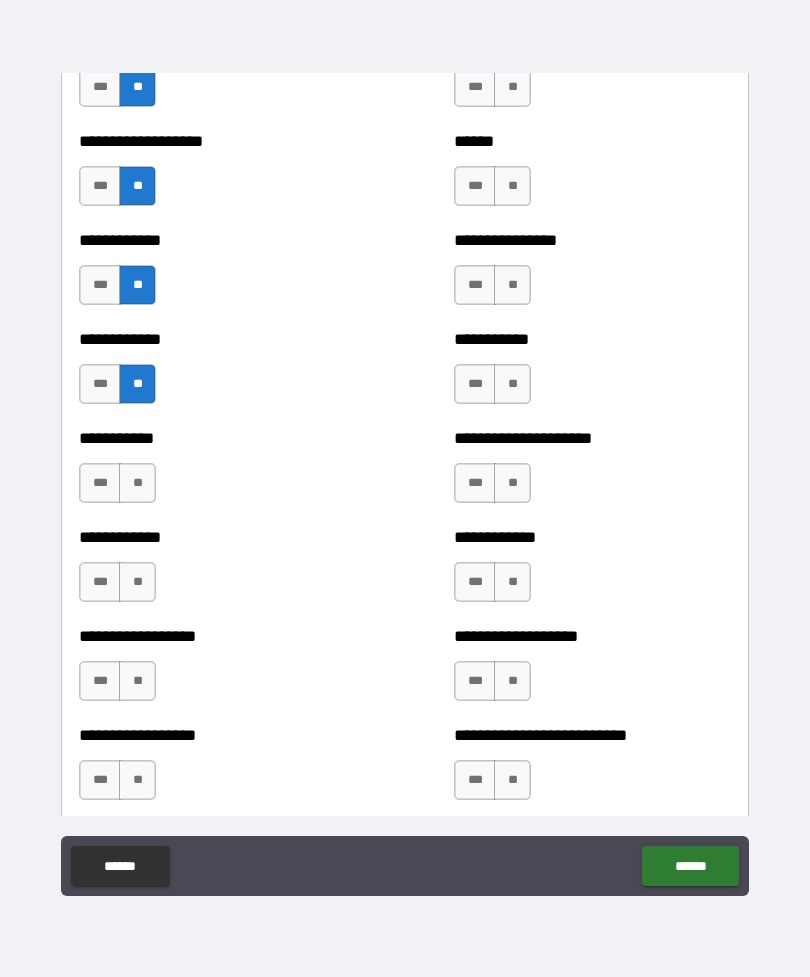 click on "**" at bounding box center [137, 483] 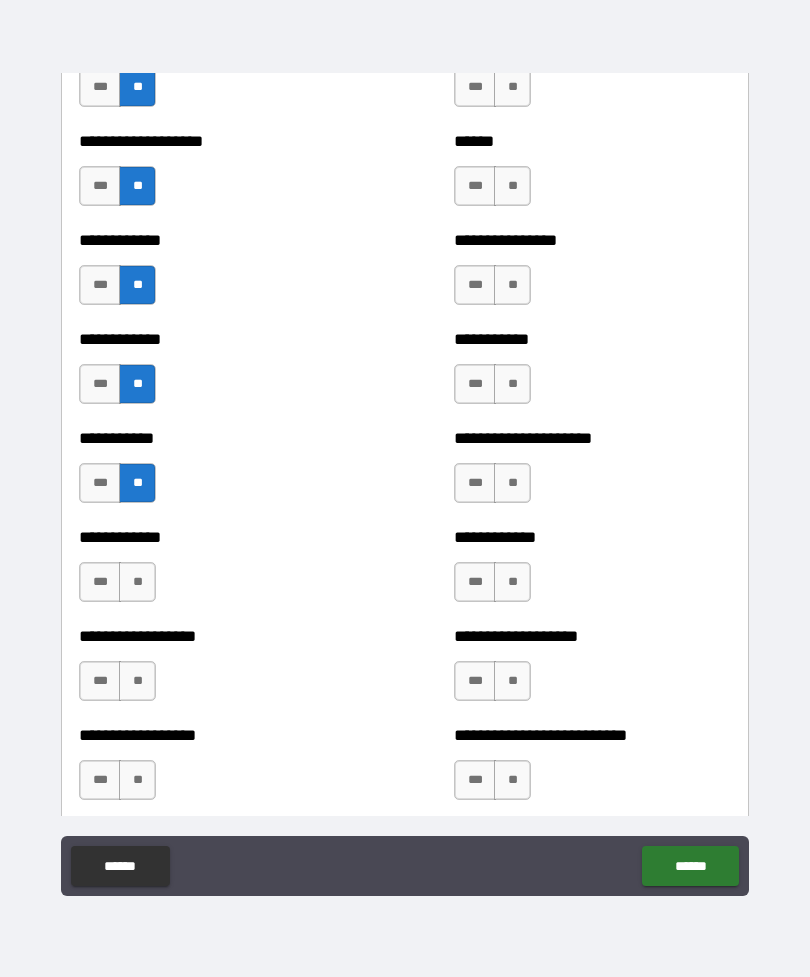 click on "**" at bounding box center (137, 582) 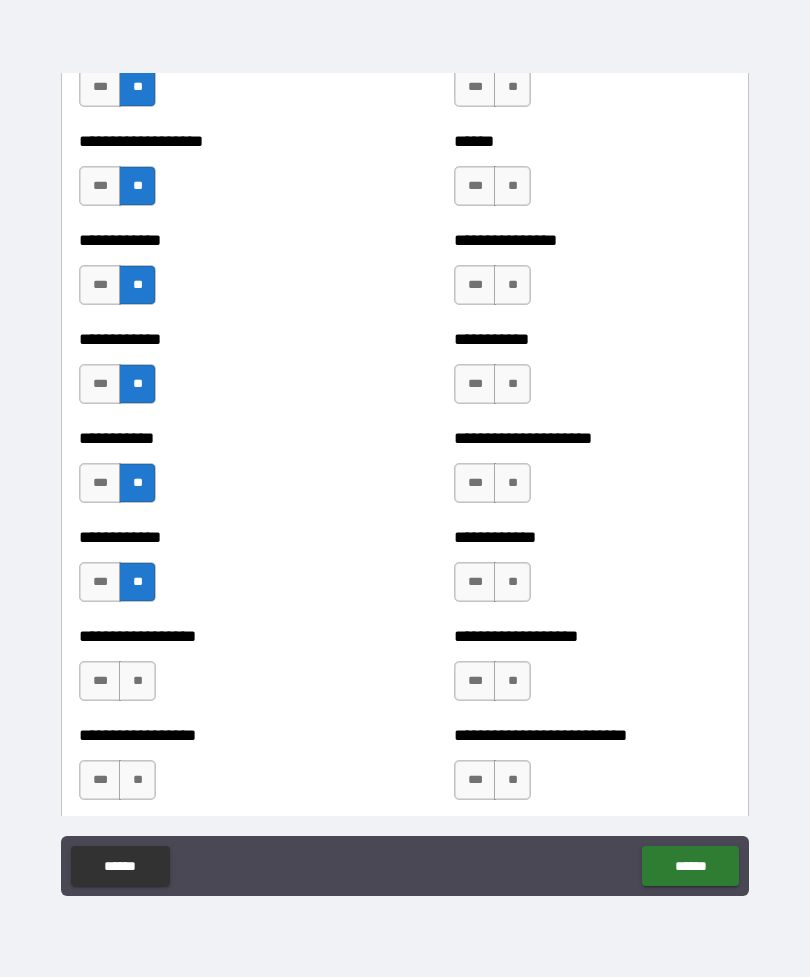 click on "**" at bounding box center [137, 681] 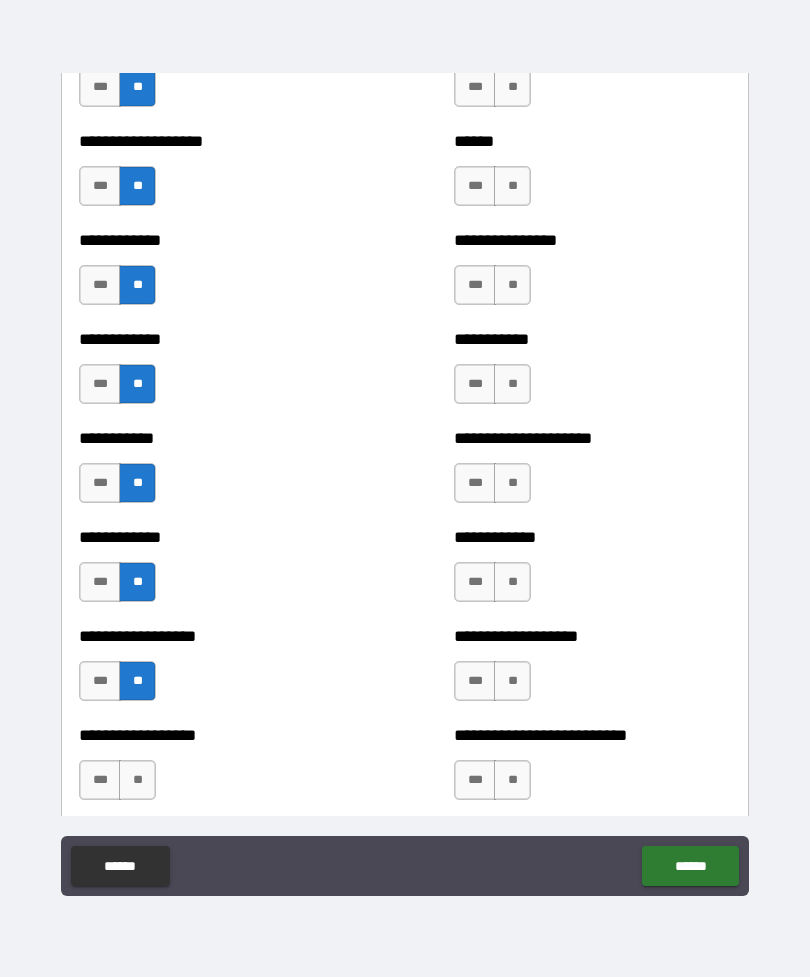 click on "**" at bounding box center (137, 780) 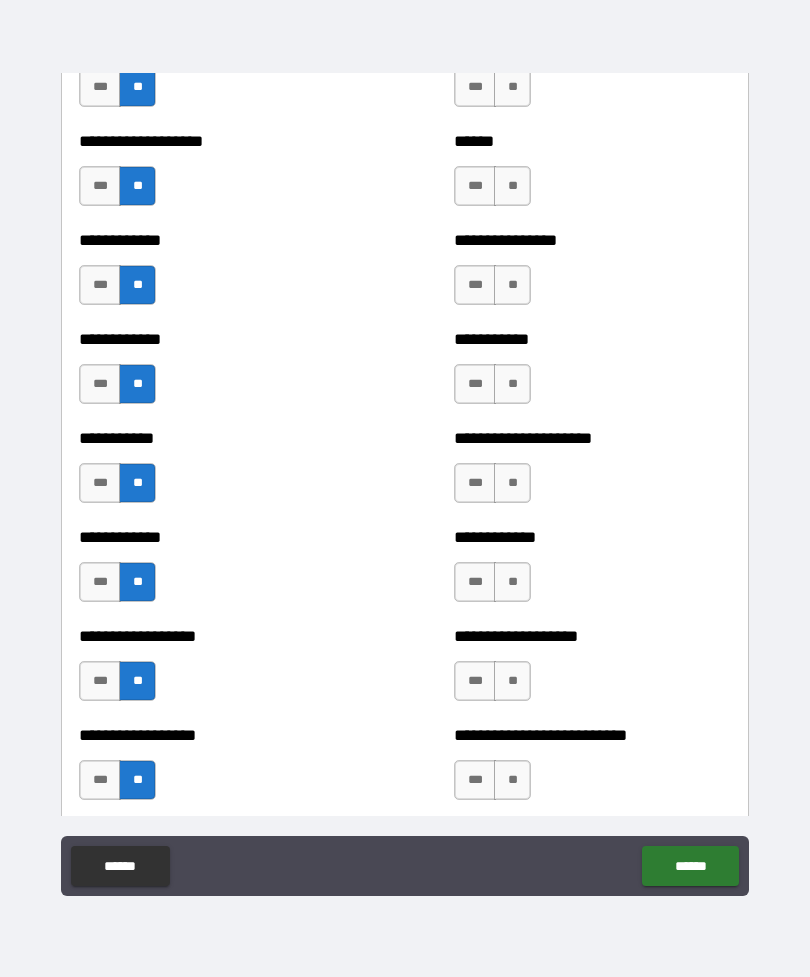 click on "**" at bounding box center [512, 780] 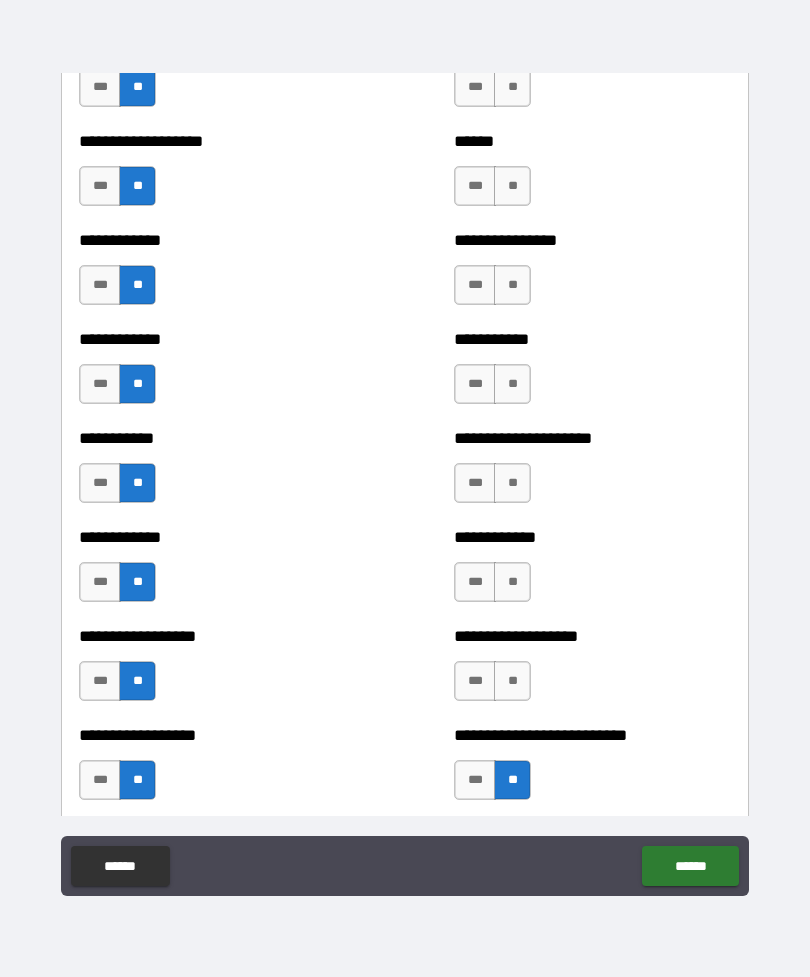 click on "**********" at bounding box center (592, 671) 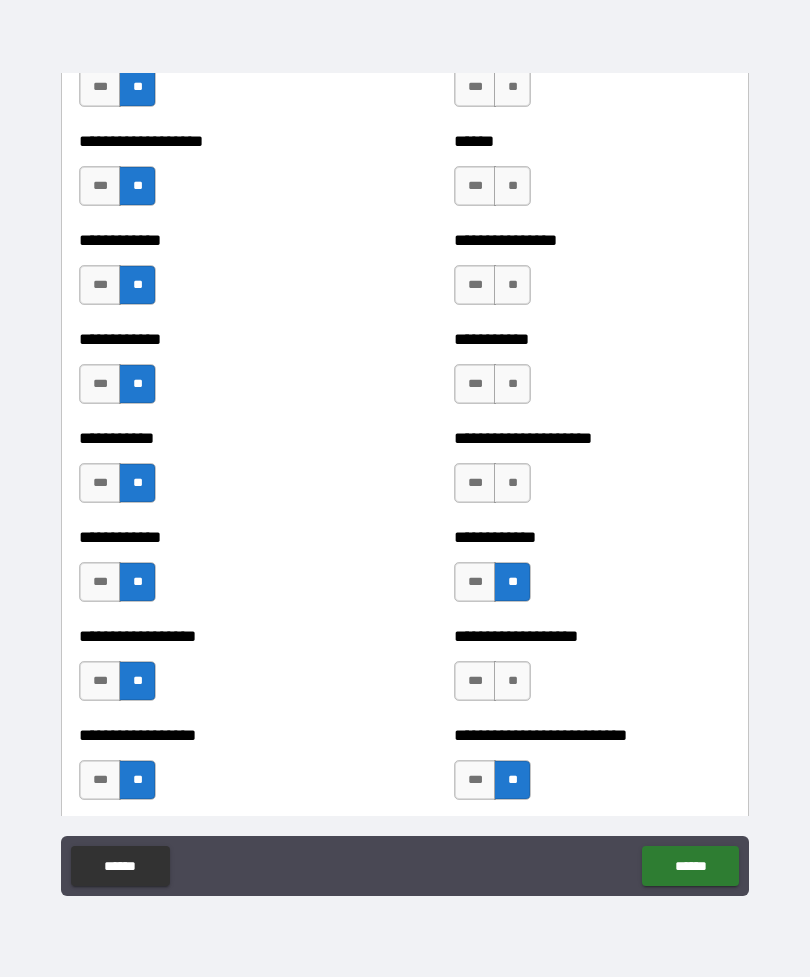 click on "**********" at bounding box center [592, 473] 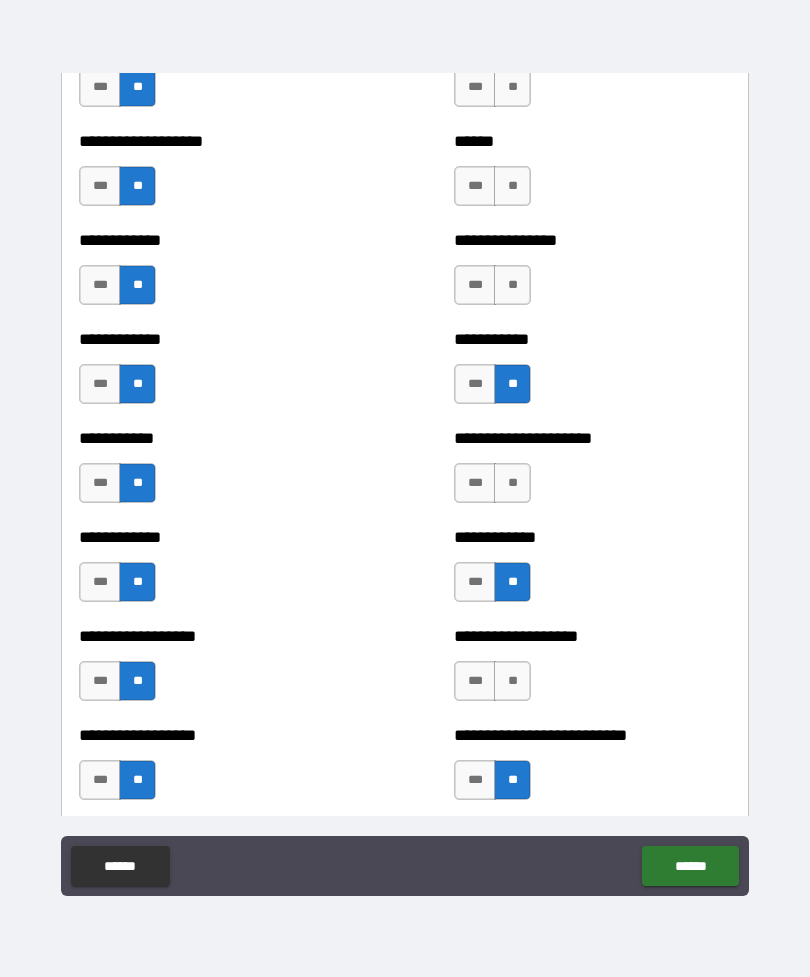 click on "**" at bounding box center [512, 285] 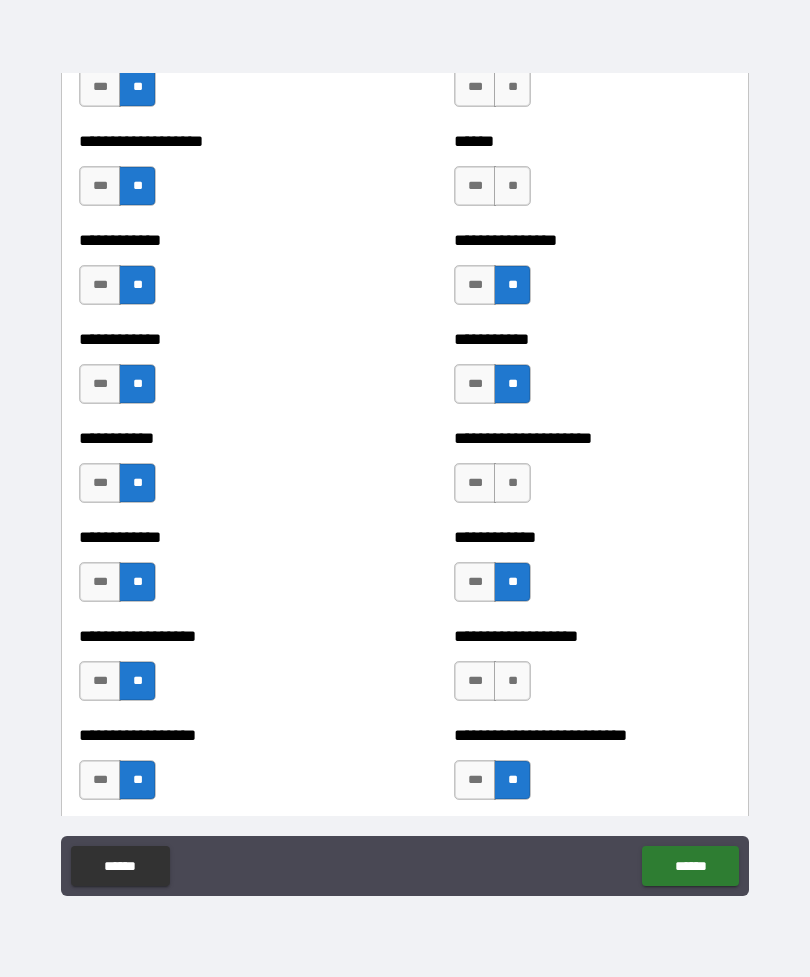 click on "**" at bounding box center (512, 186) 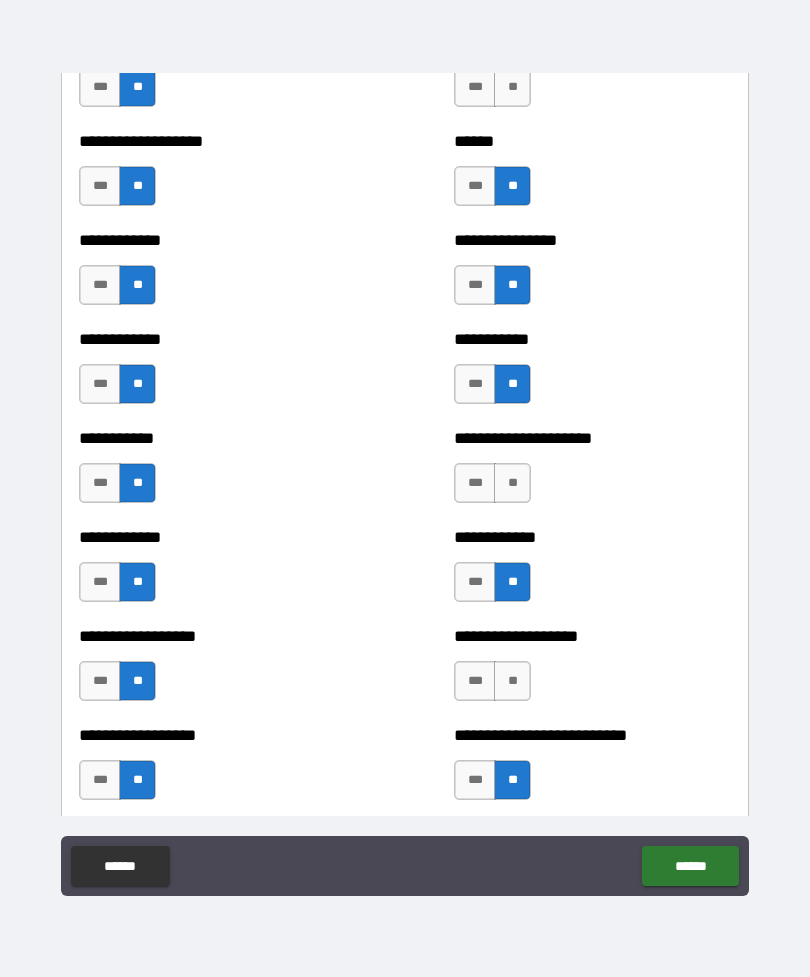 click on "**" at bounding box center [512, 483] 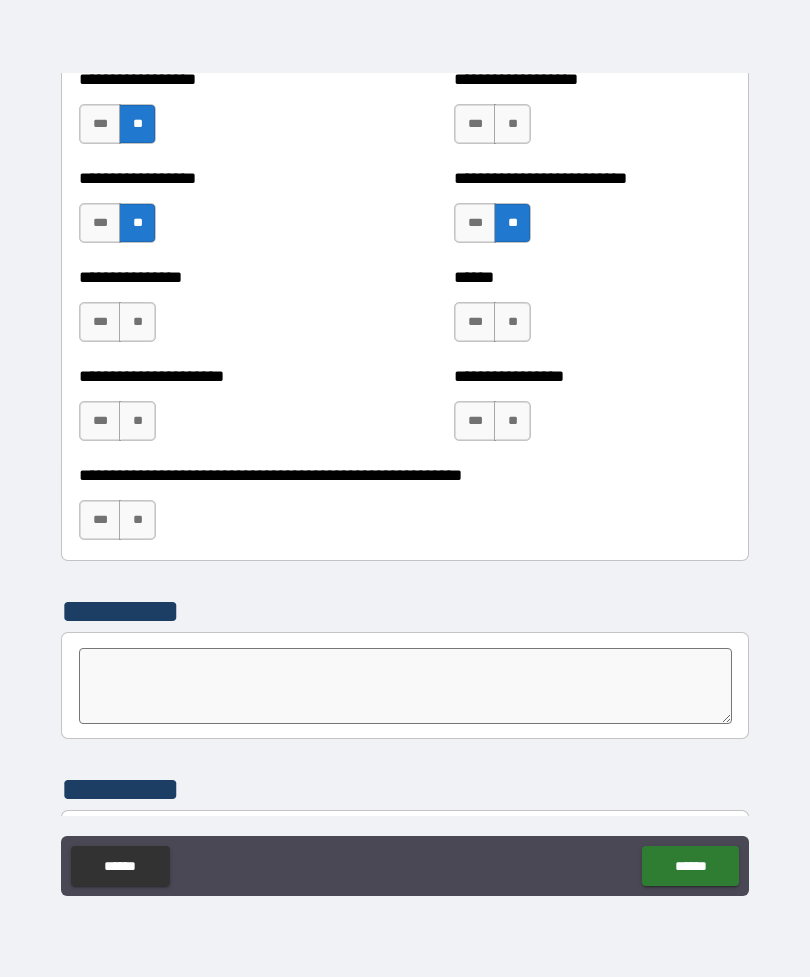 scroll, scrollTop: 4074, scrollLeft: 0, axis: vertical 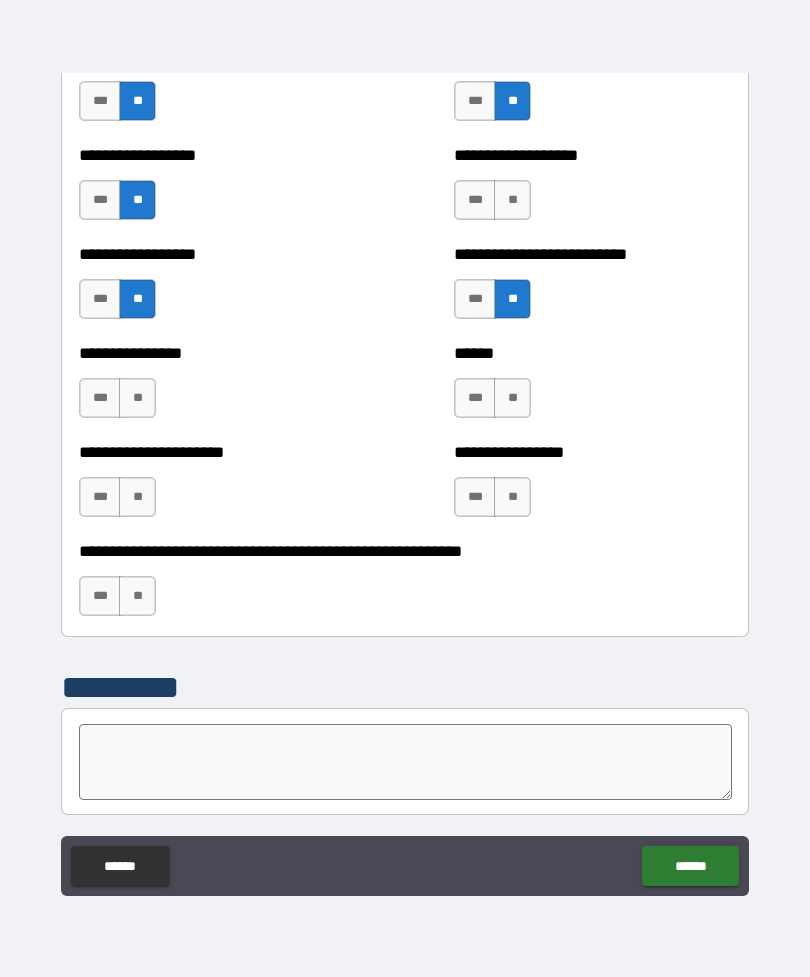 click on "**" at bounding box center (512, 200) 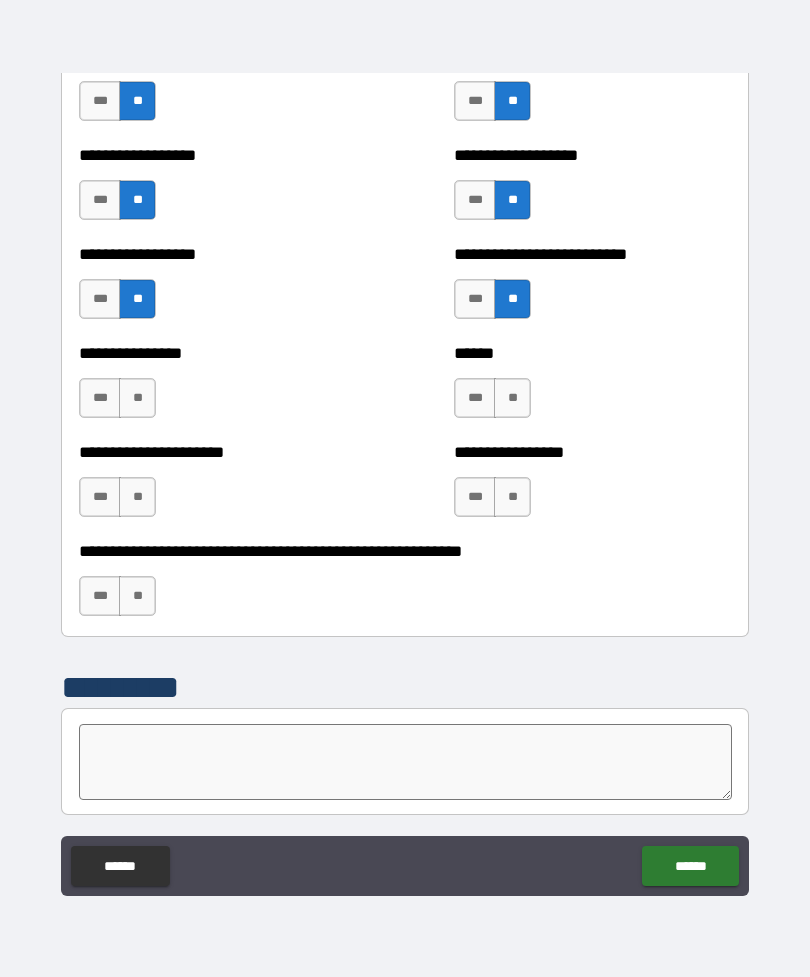 click on "**" at bounding box center (137, 398) 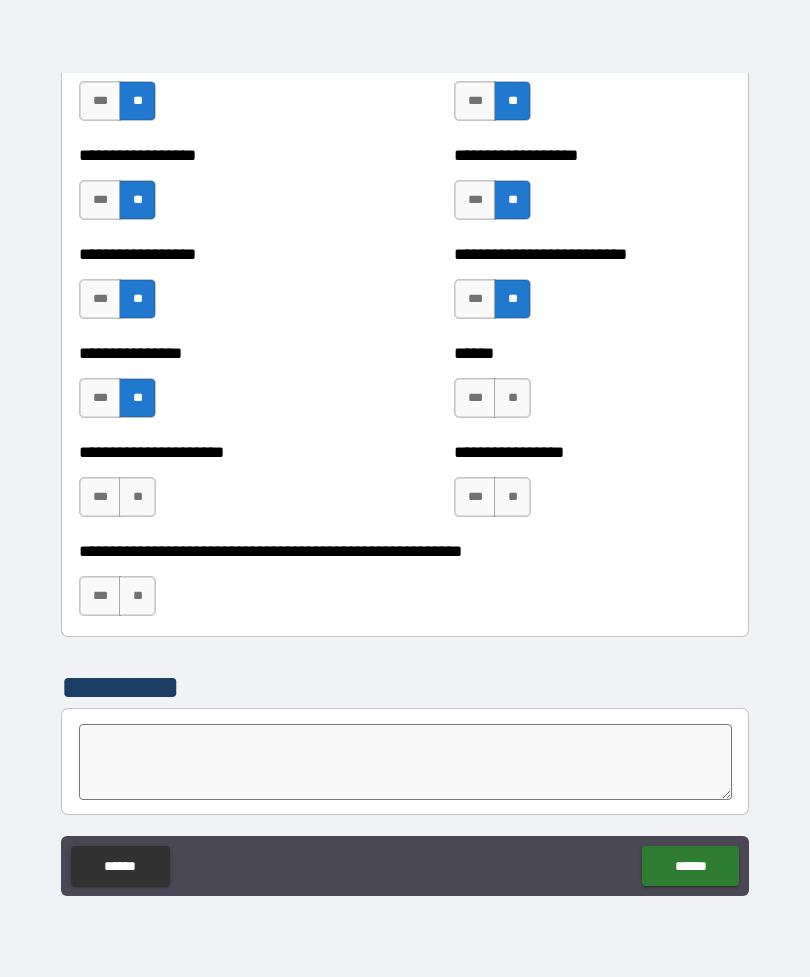 click on "**" at bounding box center [512, 398] 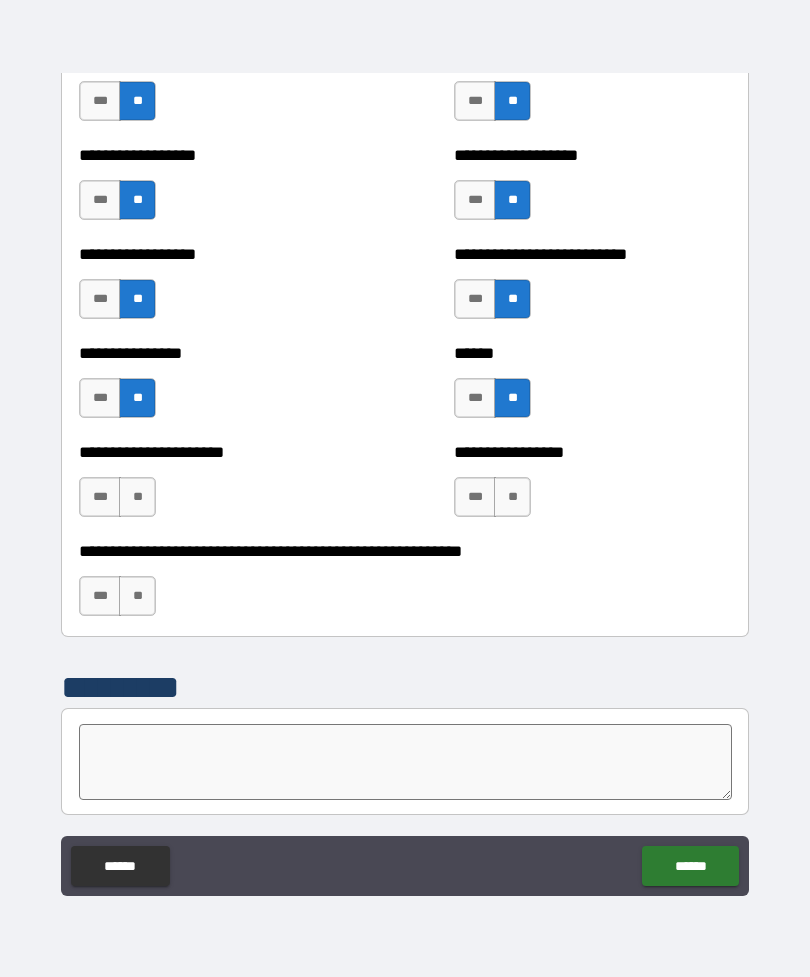 click on "**" at bounding box center [512, 497] 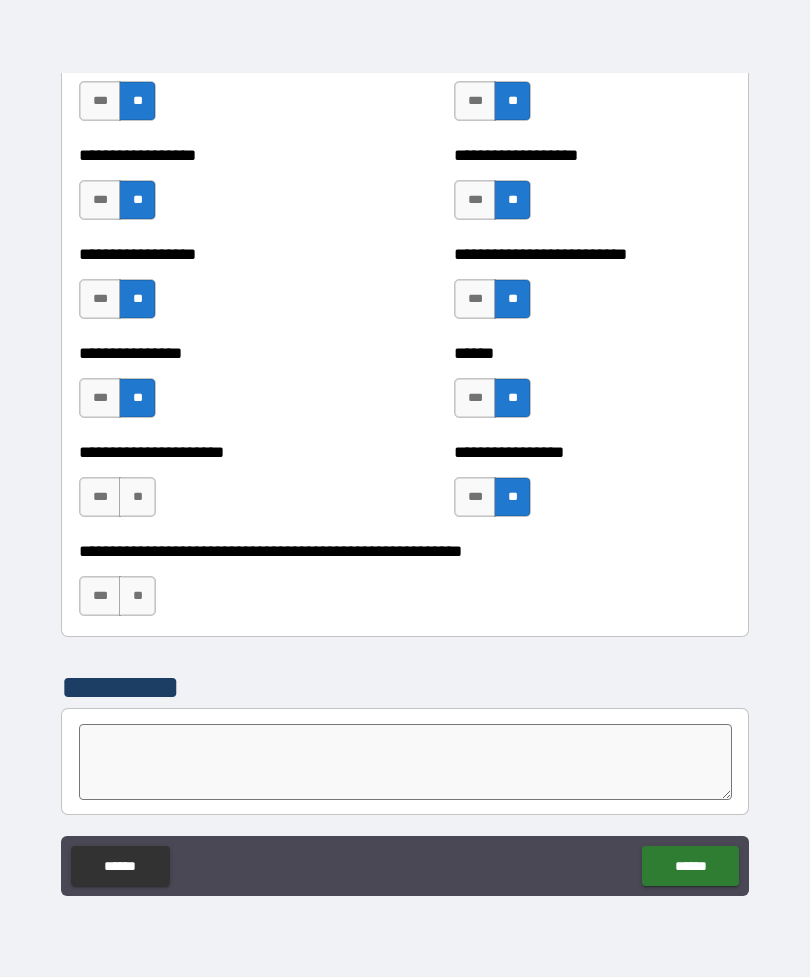 click on "**" at bounding box center [137, 497] 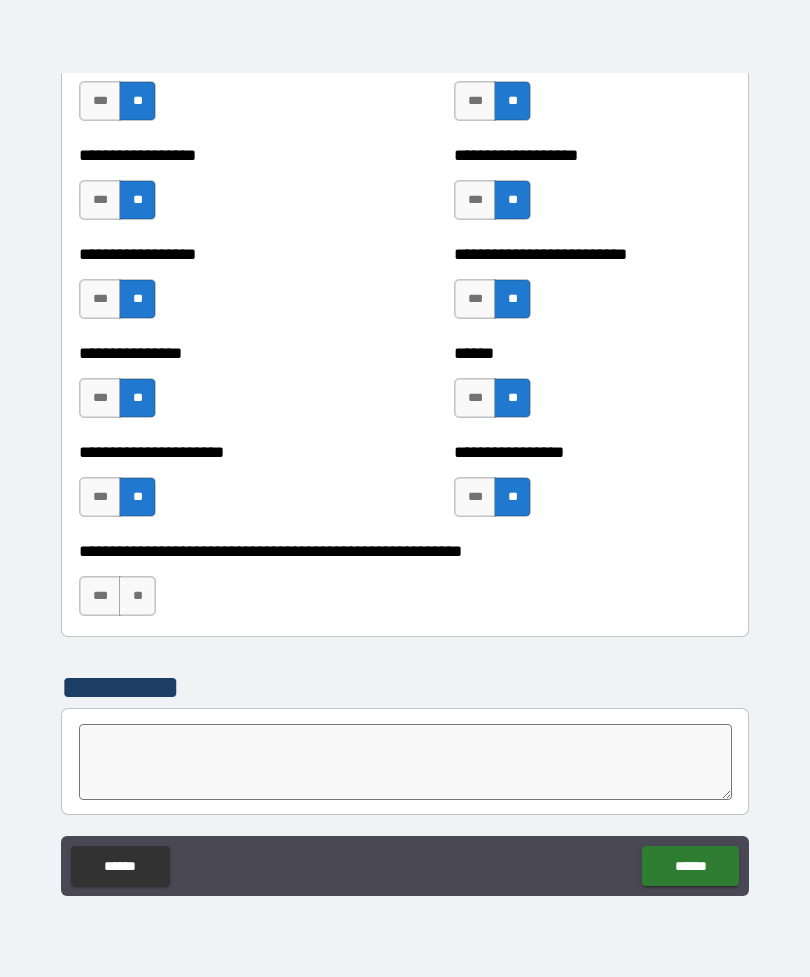 click on "**" at bounding box center [137, 596] 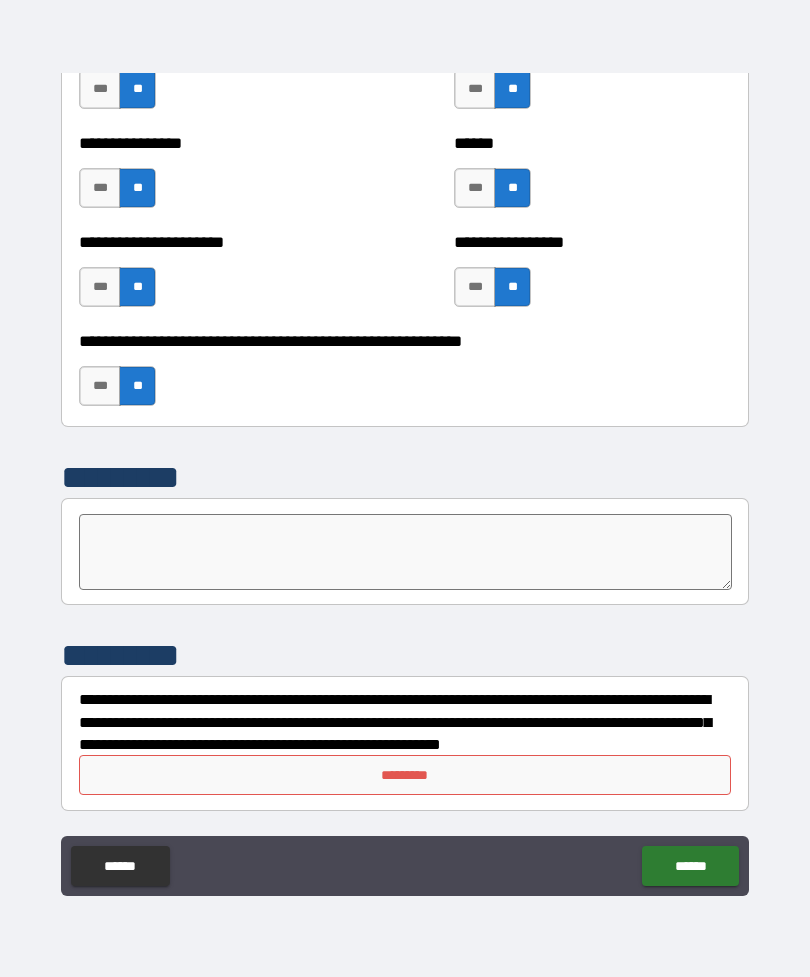 scroll, scrollTop: 4284, scrollLeft: 0, axis: vertical 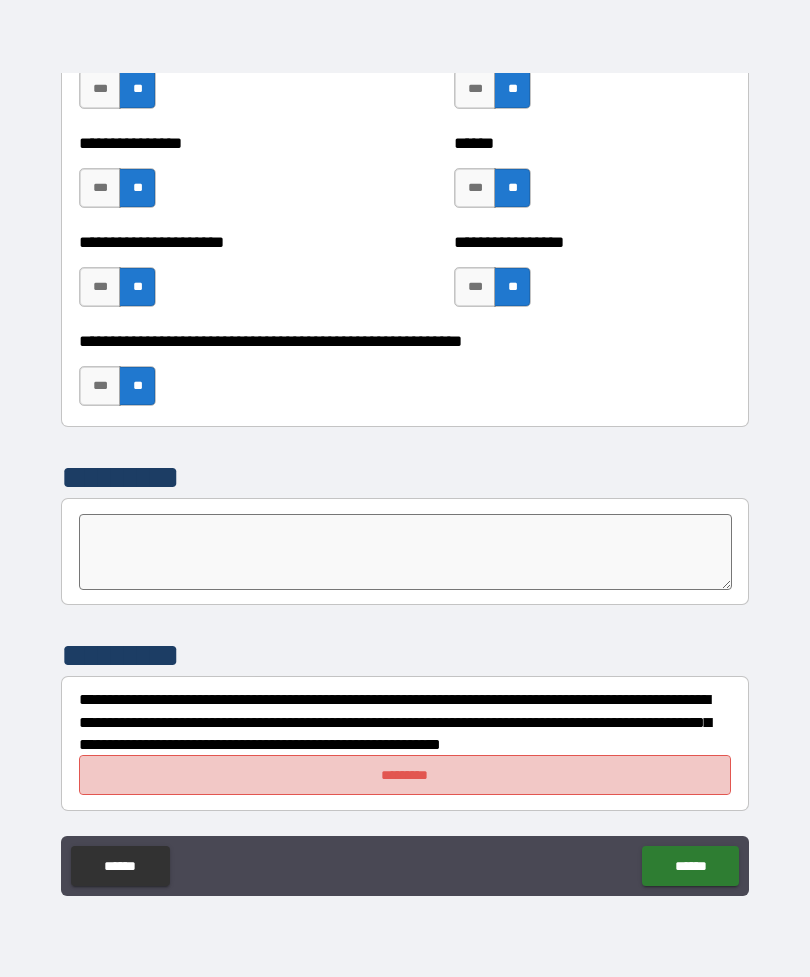 click on "*********" at bounding box center [405, 775] 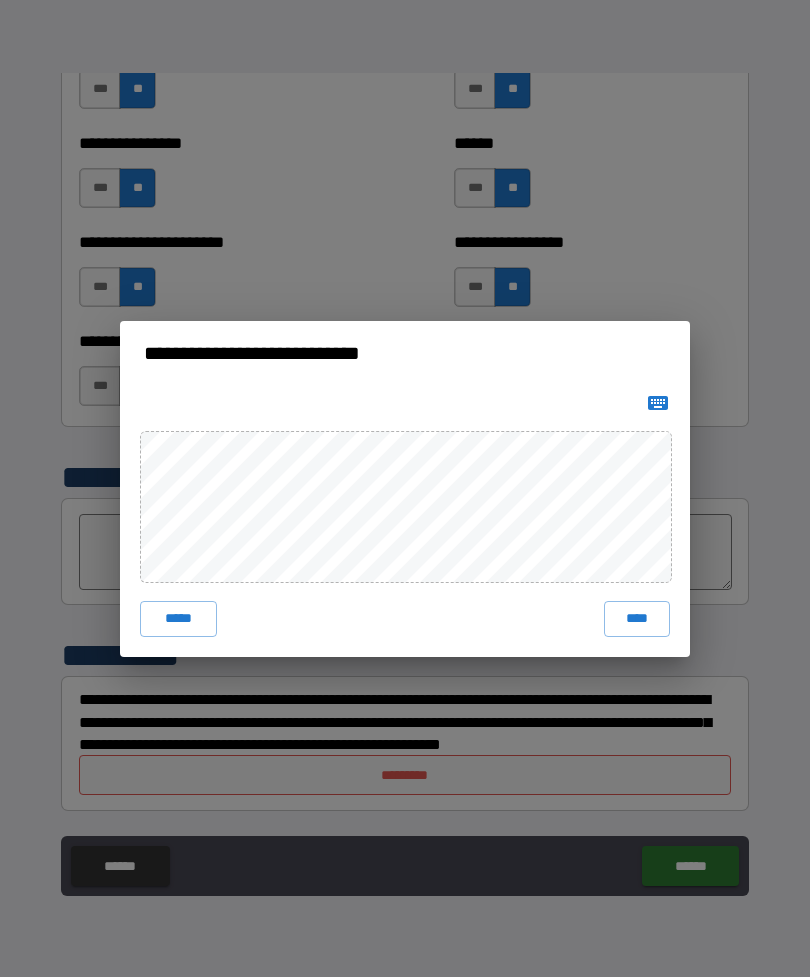 click on "****" at bounding box center (637, 619) 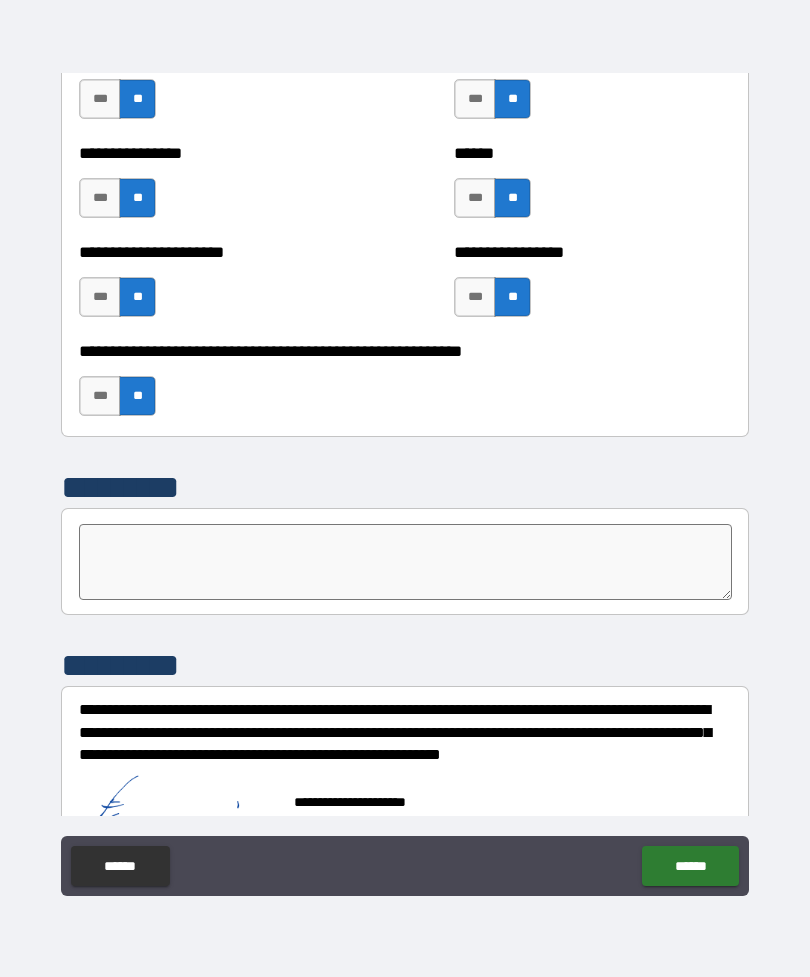 click on "******" at bounding box center [690, 866] 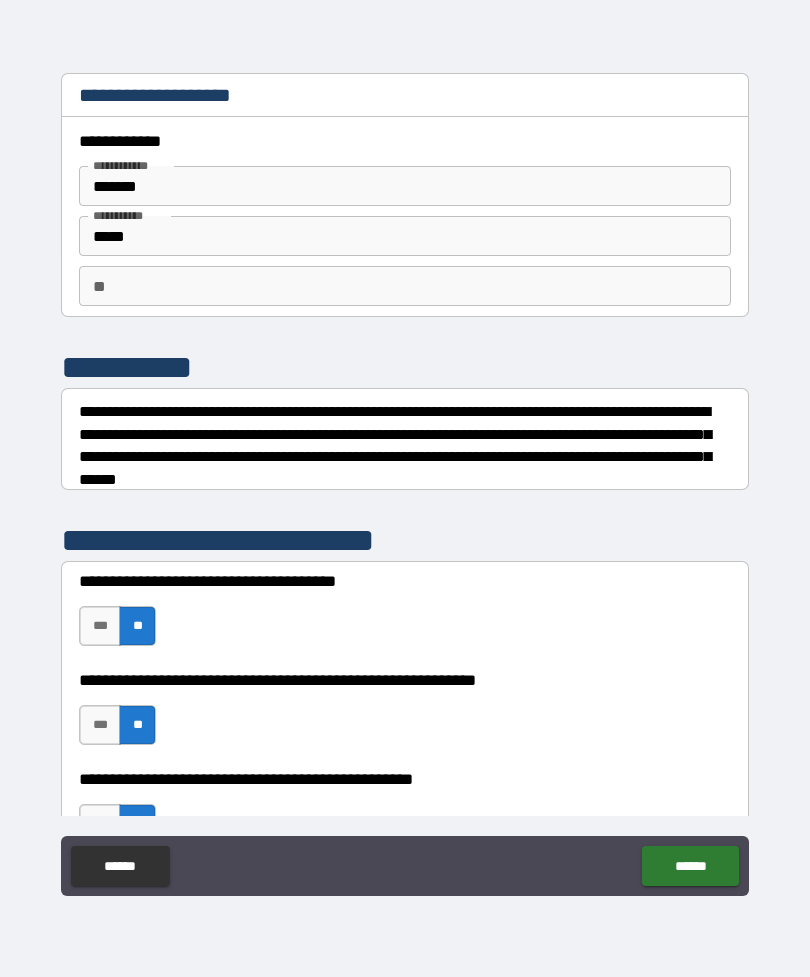 scroll, scrollTop: 0, scrollLeft: 0, axis: both 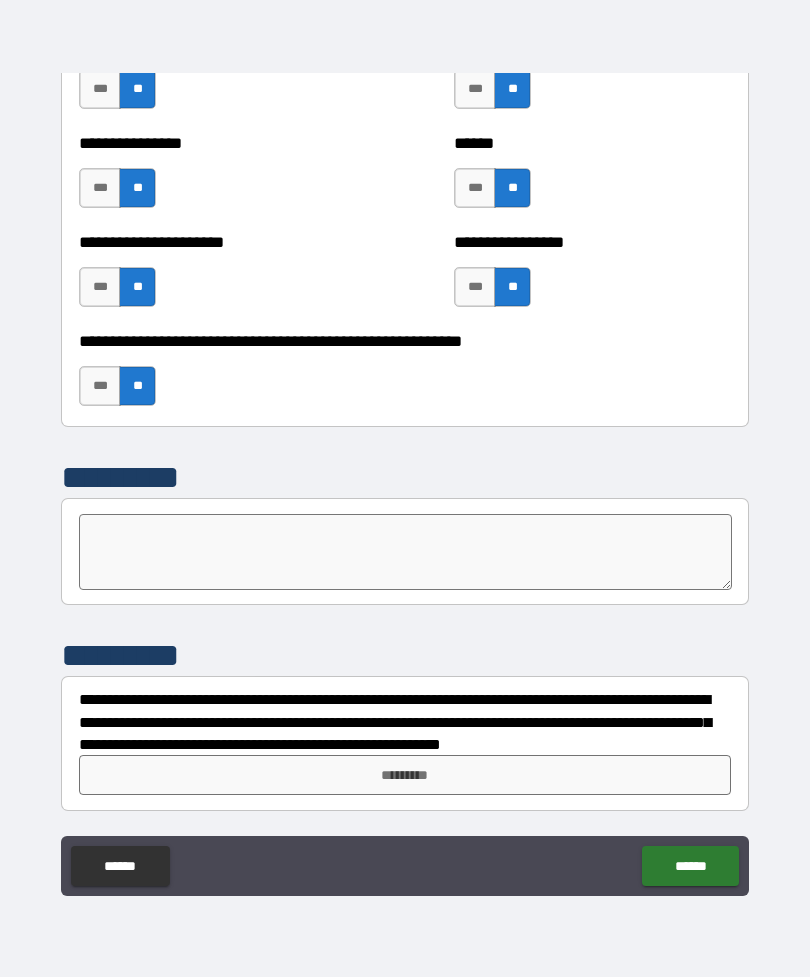 click on "*********" at bounding box center [405, 775] 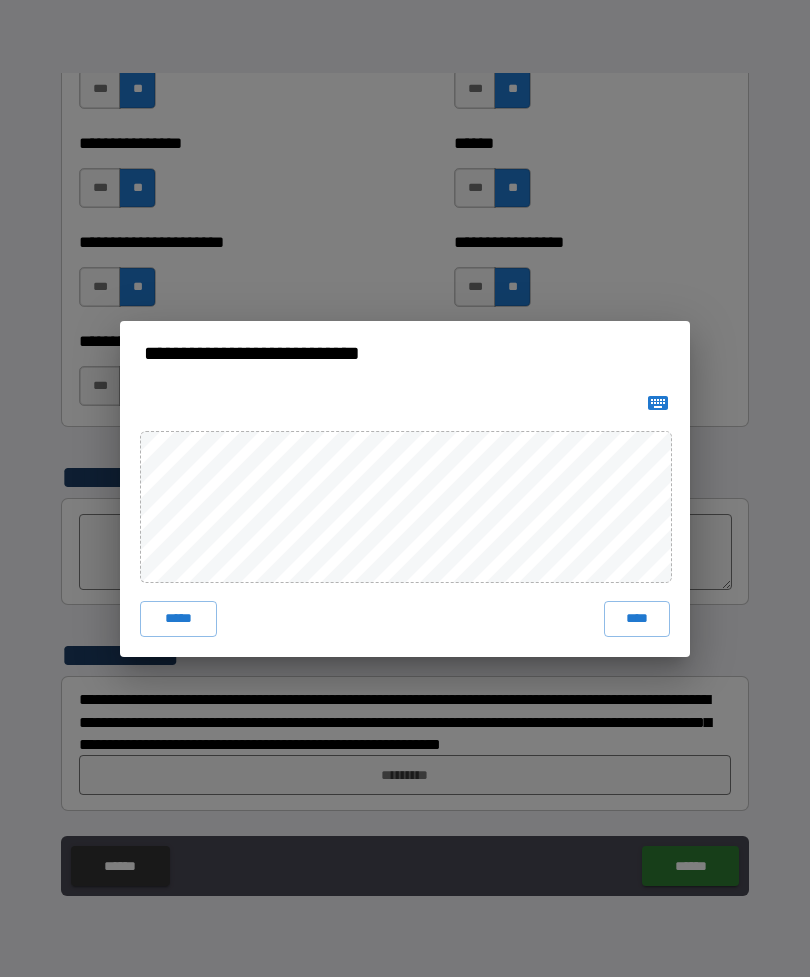 click on "***** ****" at bounding box center [405, 619] 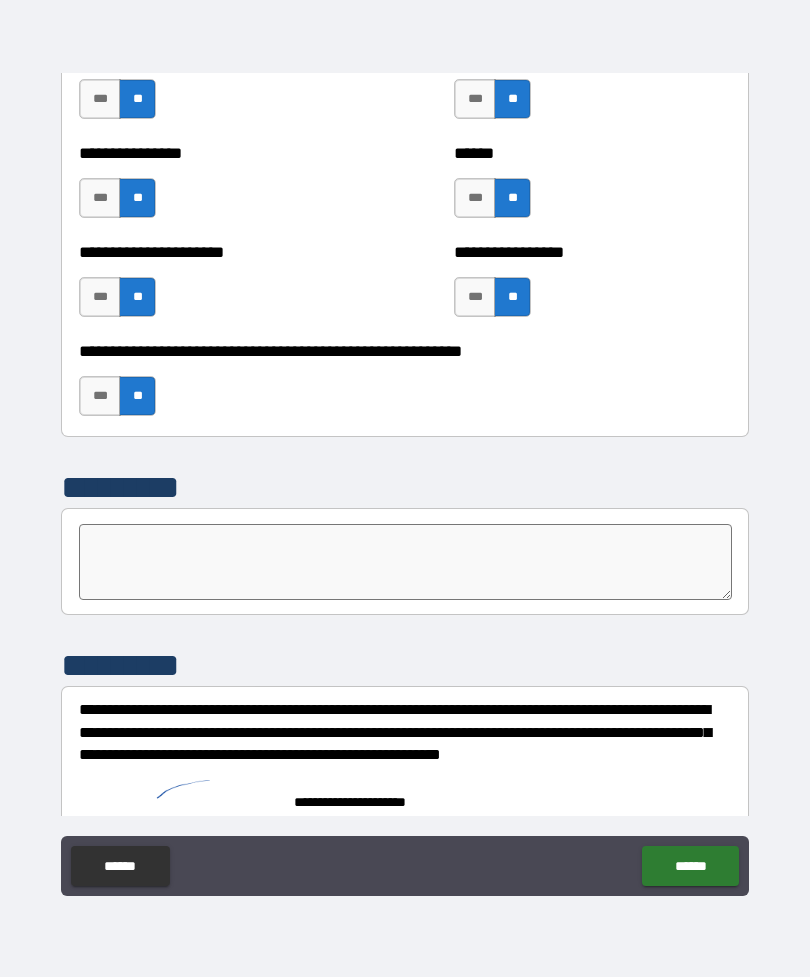 click on "******" at bounding box center (690, 866) 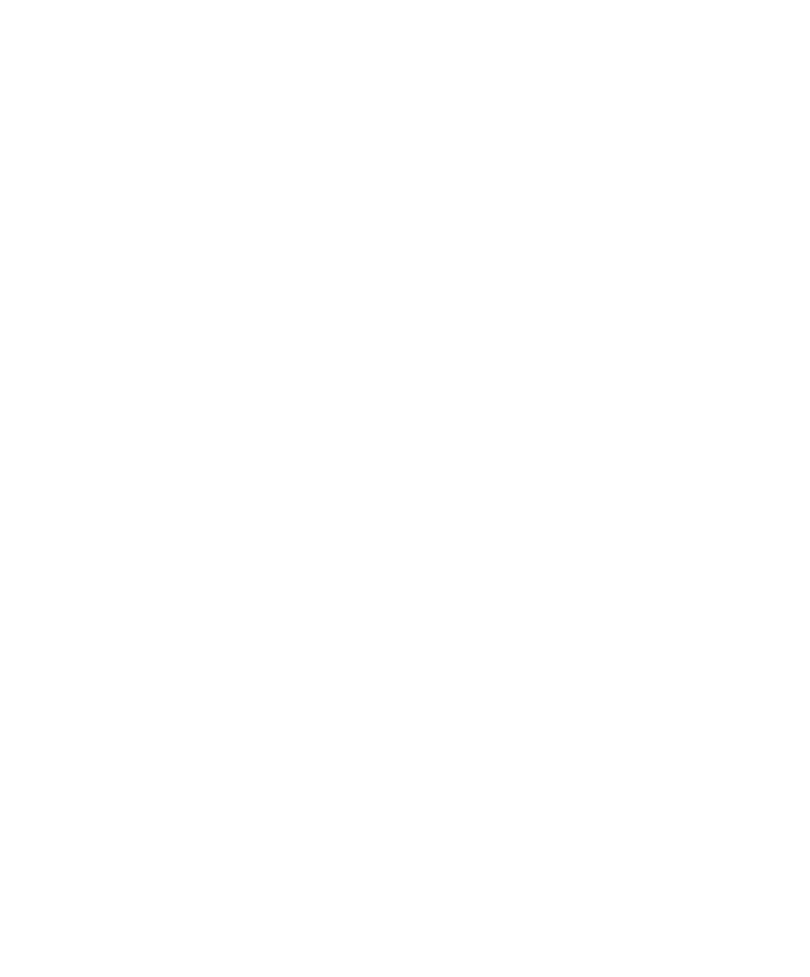 scroll, scrollTop: 0, scrollLeft: 0, axis: both 